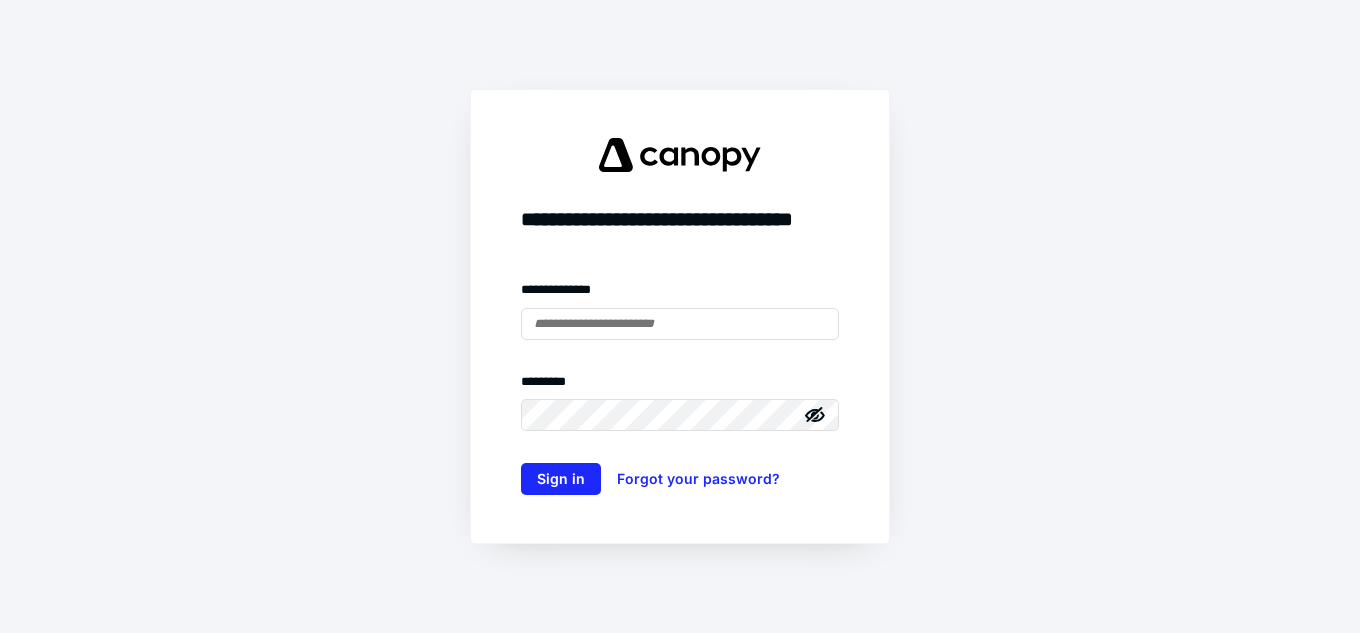 scroll, scrollTop: 0, scrollLeft: 0, axis: both 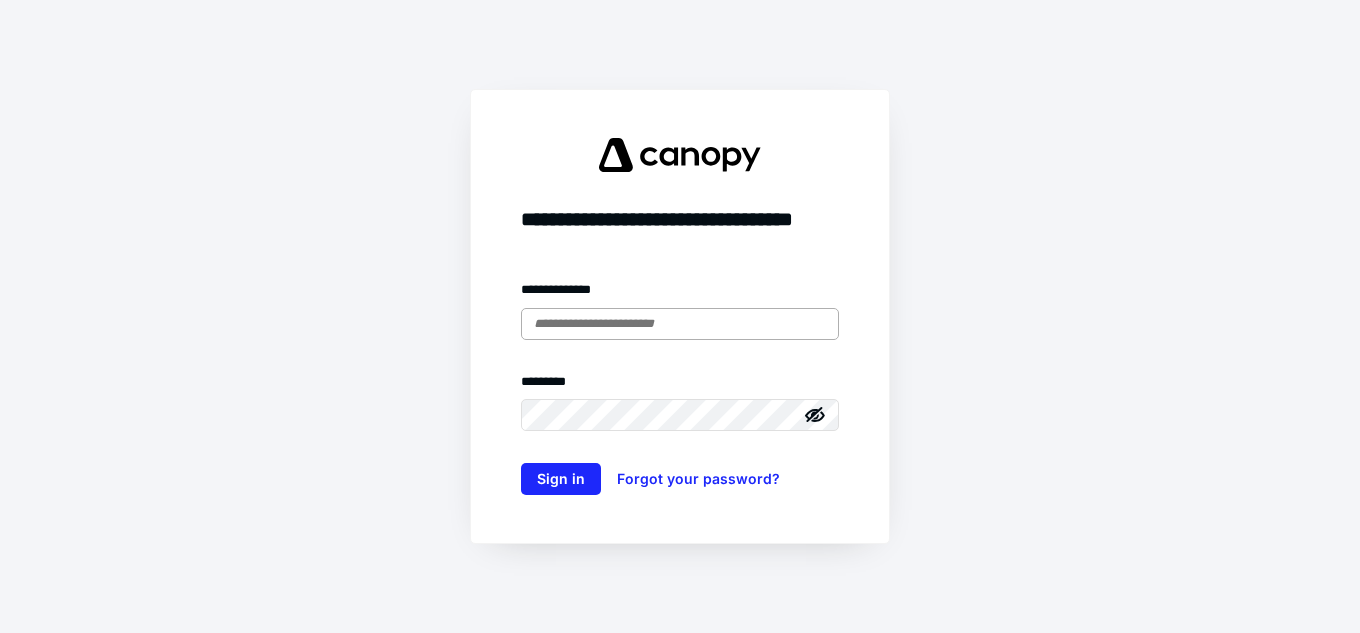 click at bounding box center [680, 324] 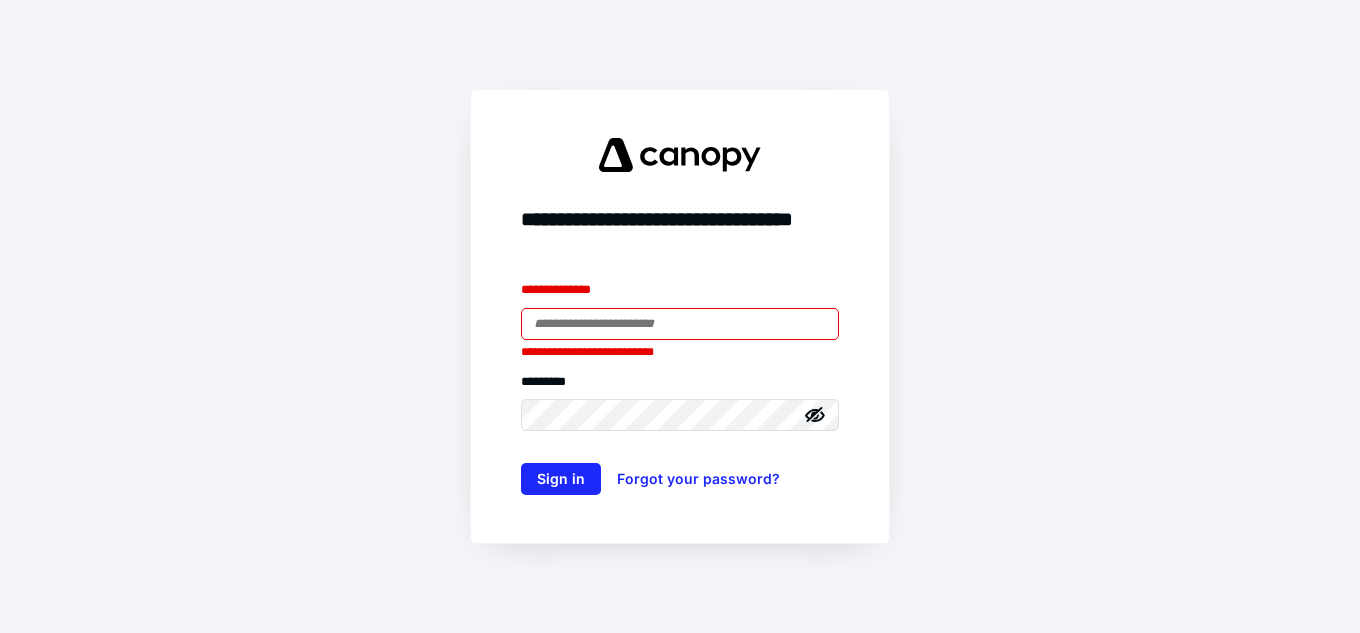 type on "**********" 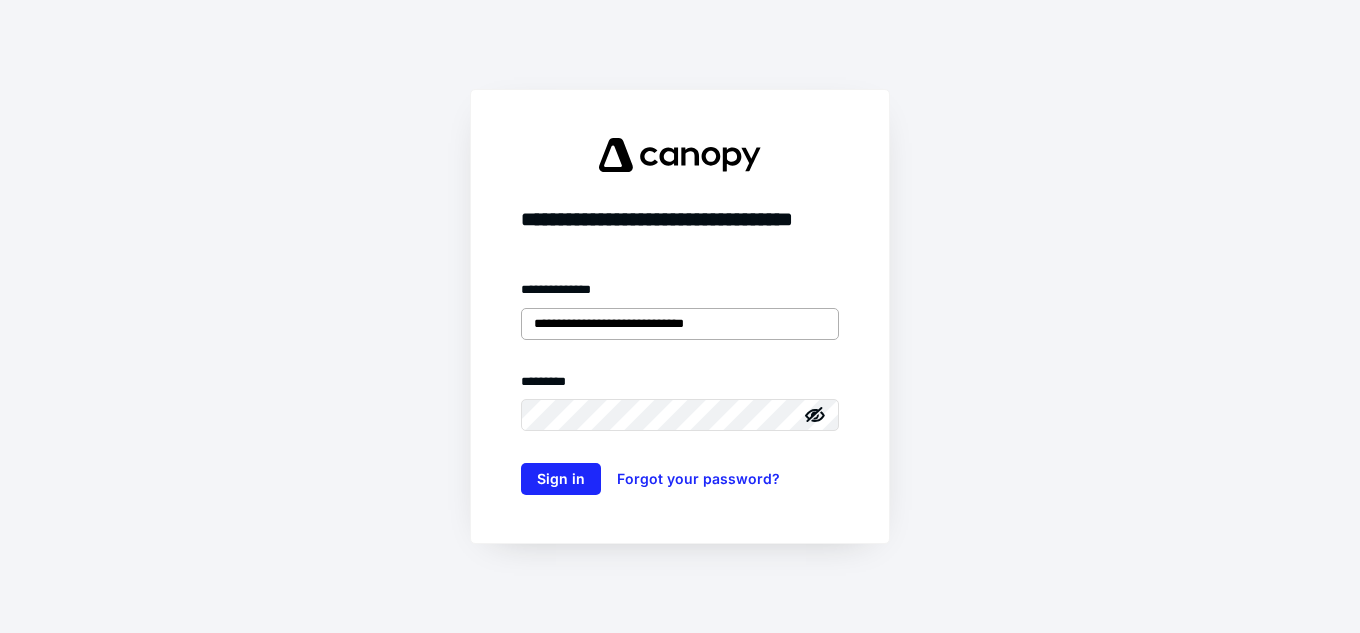 click on "Sign in" at bounding box center (561, 479) 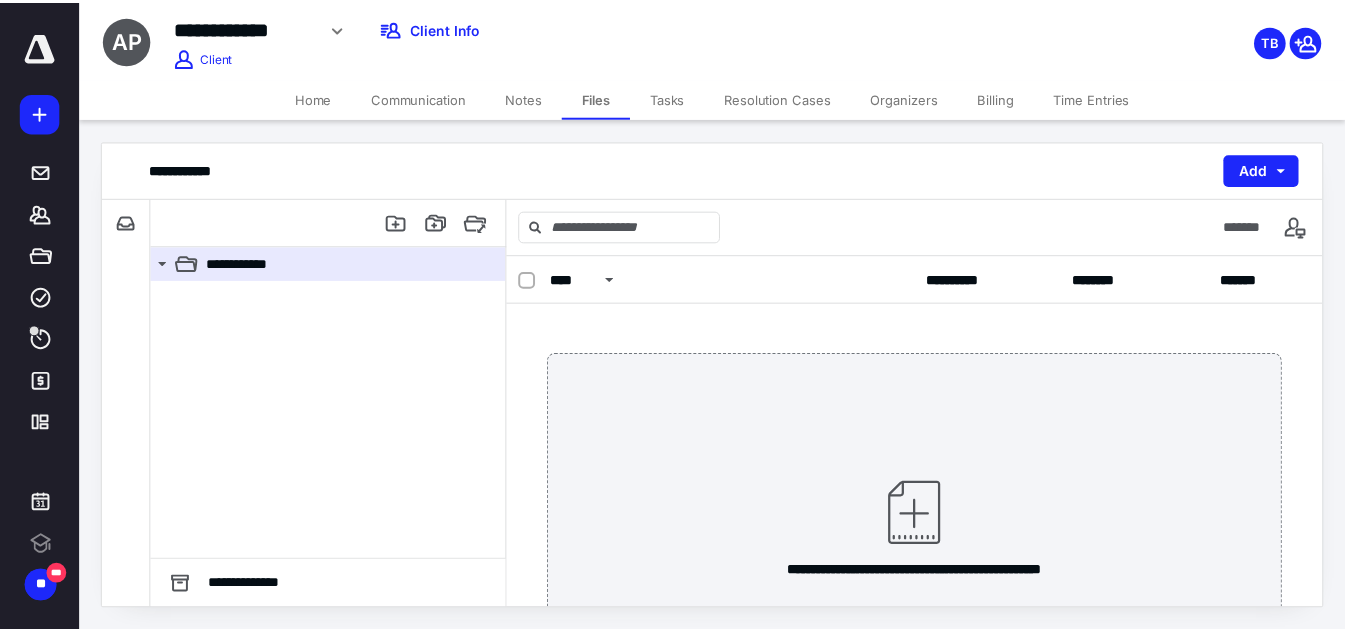 scroll, scrollTop: 0, scrollLeft: 0, axis: both 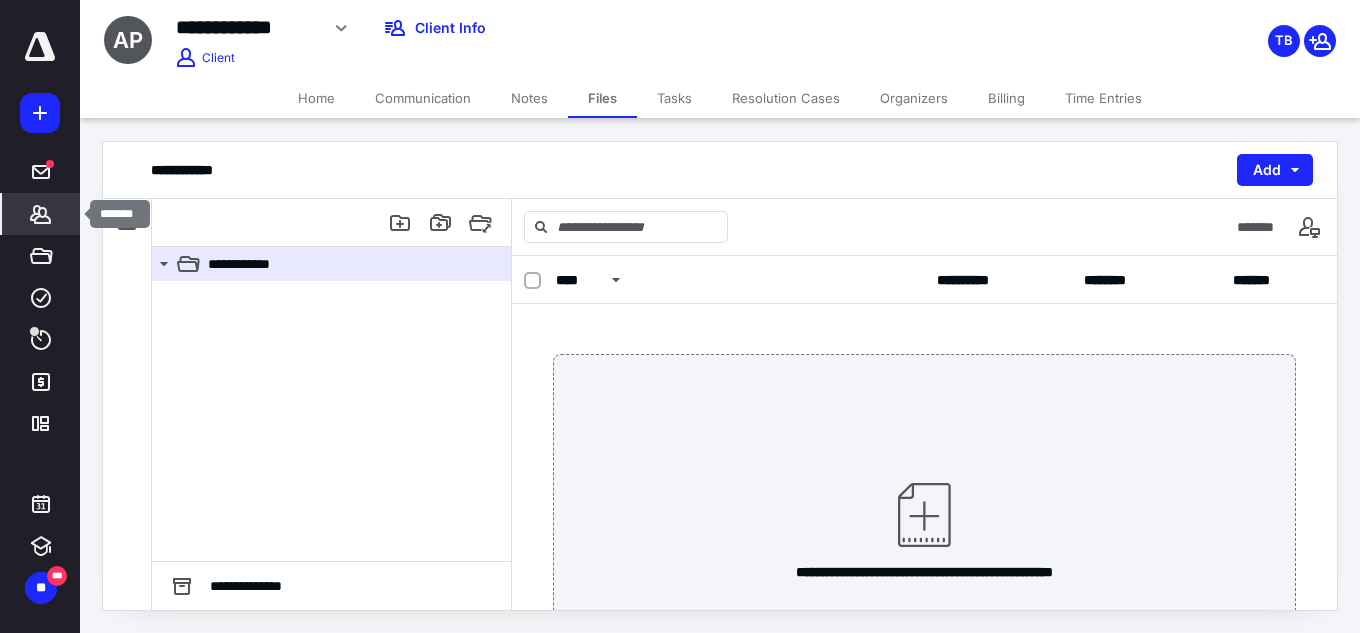 click on "*******" at bounding box center [41, 214] 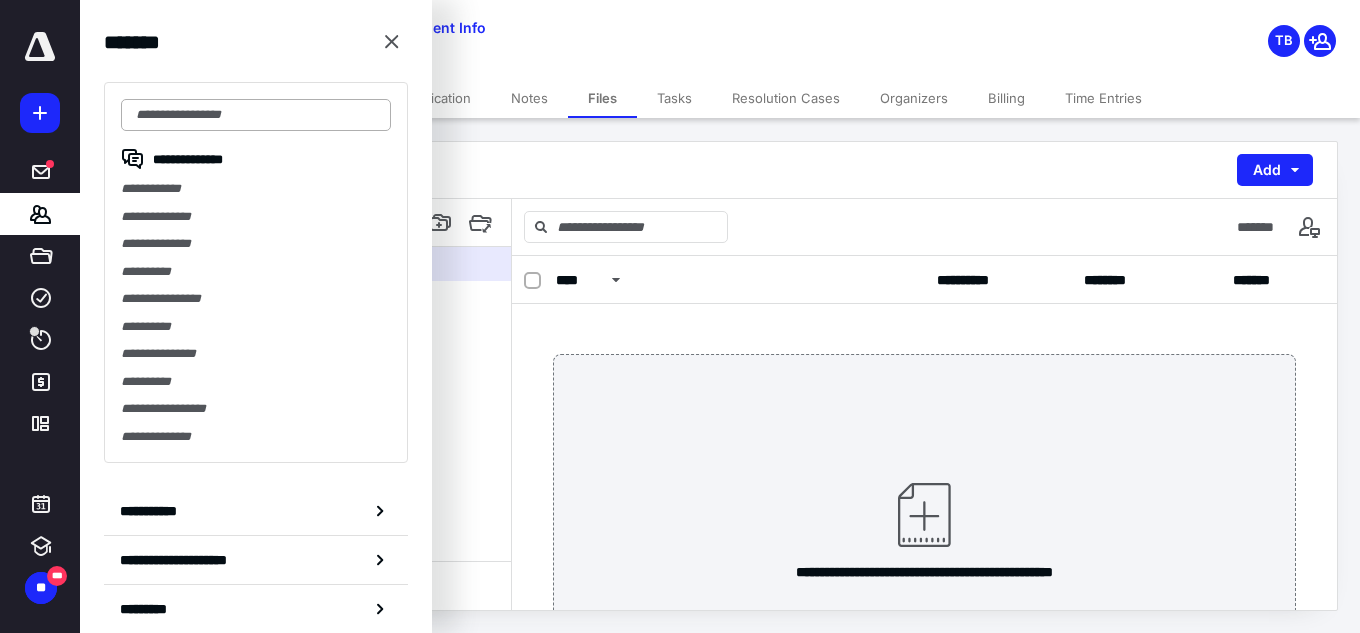 click at bounding box center (256, 115) 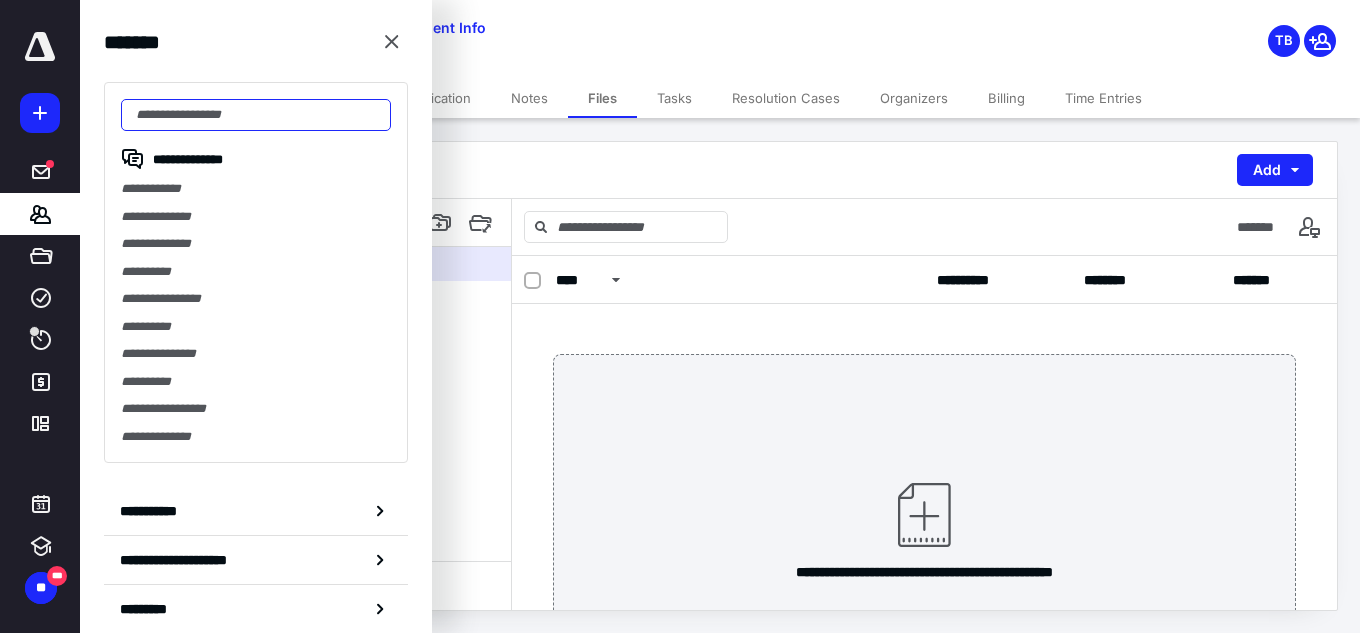 click at bounding box center (256, 115) 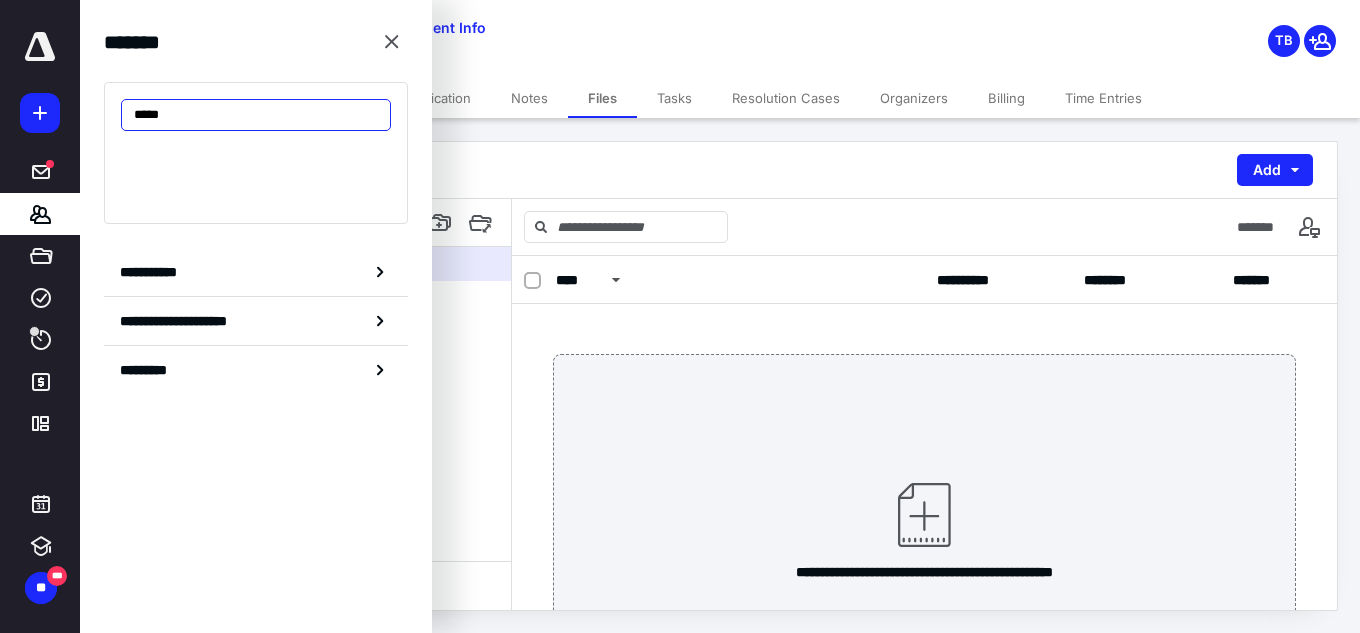type on "*****" 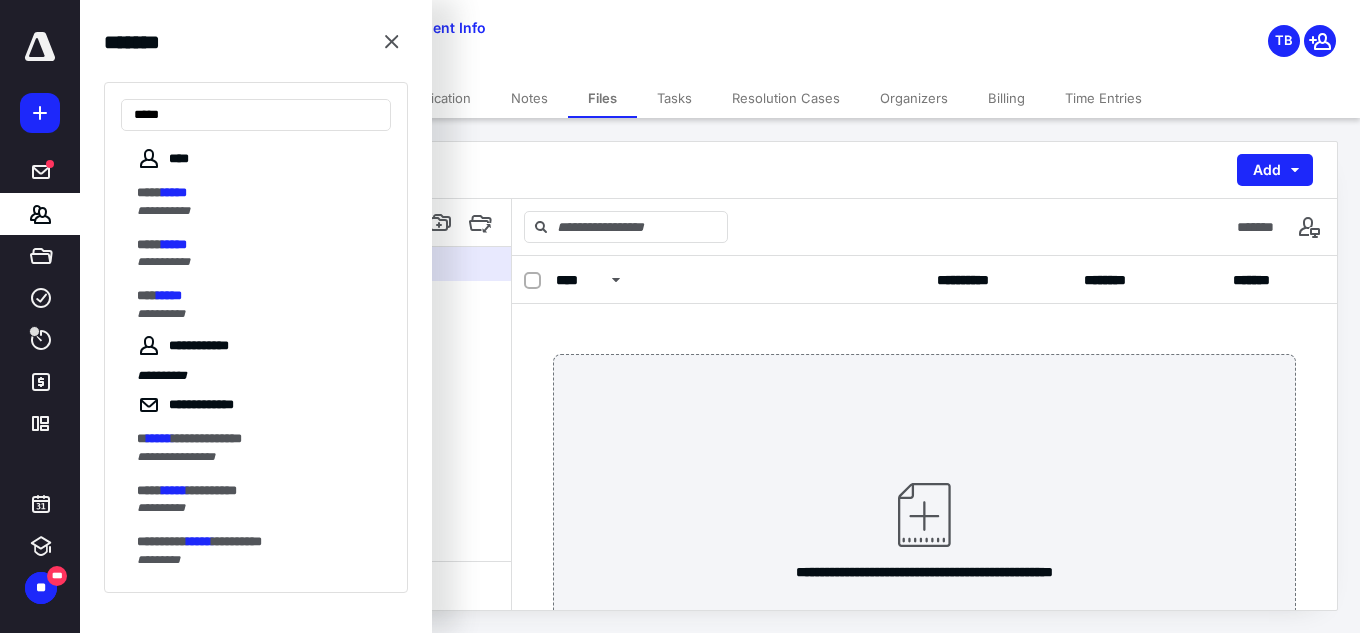click on "**********" at bounding box center [256, 252] 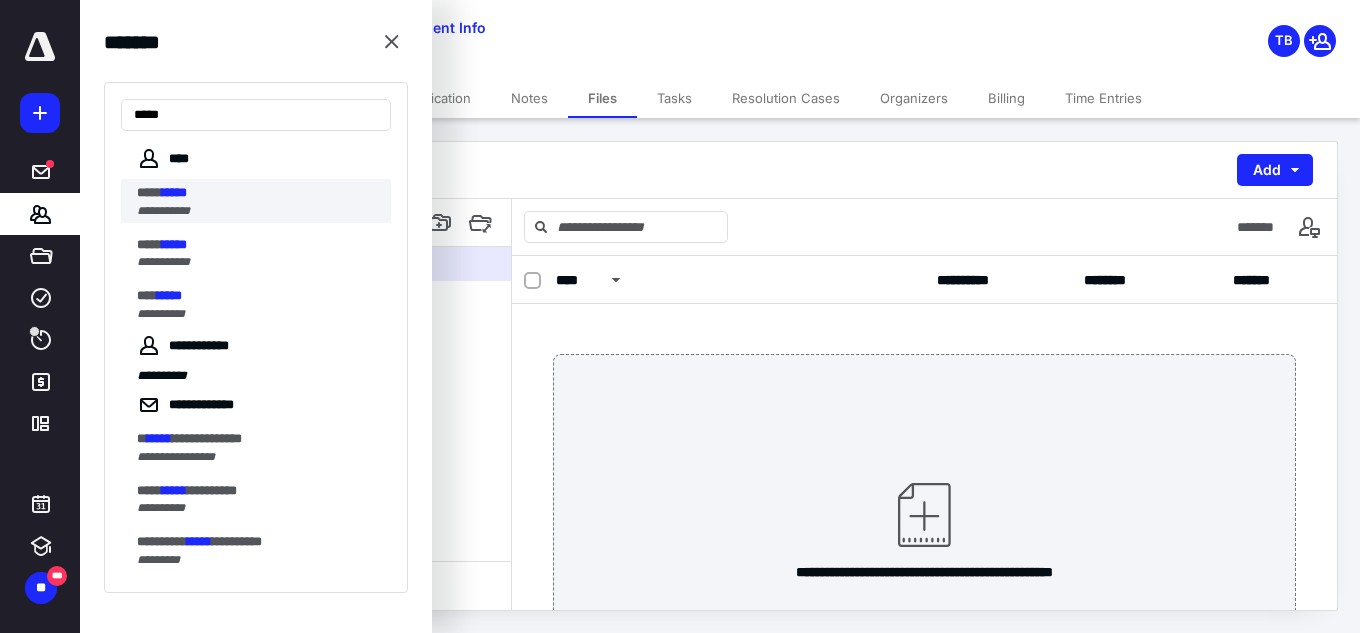 click on "**********" at bounding box center (258, 211) 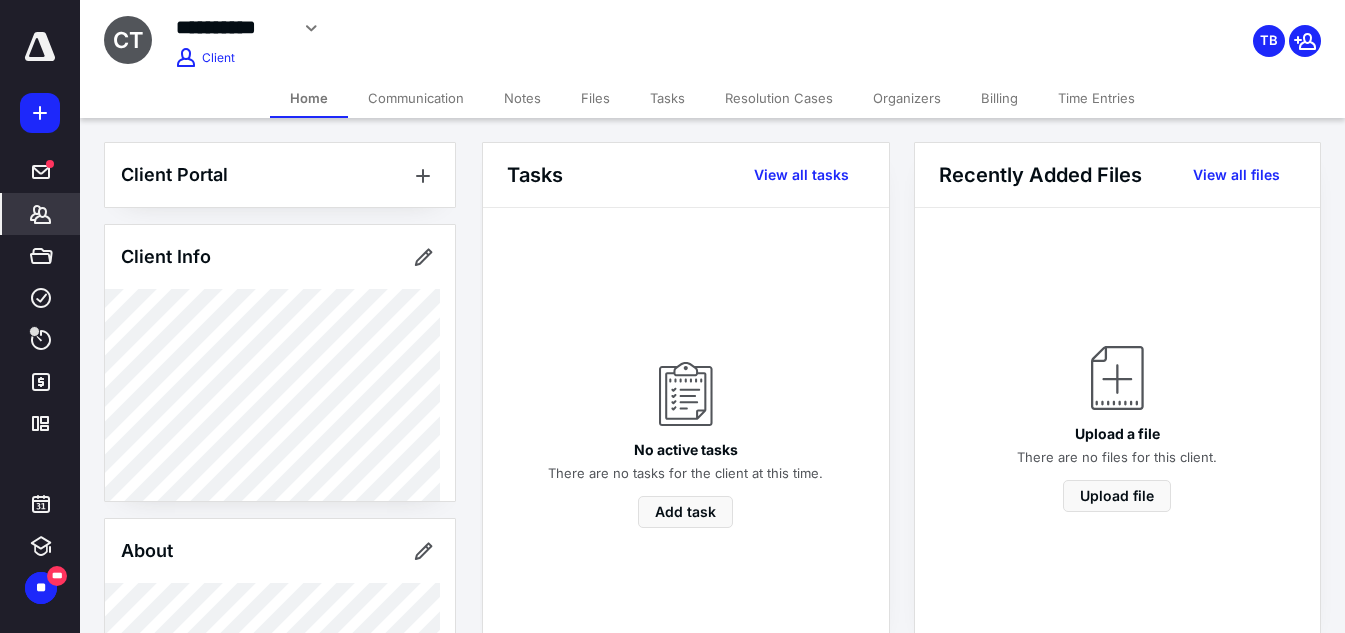 click on "Files" at bounding box center [595, 98] 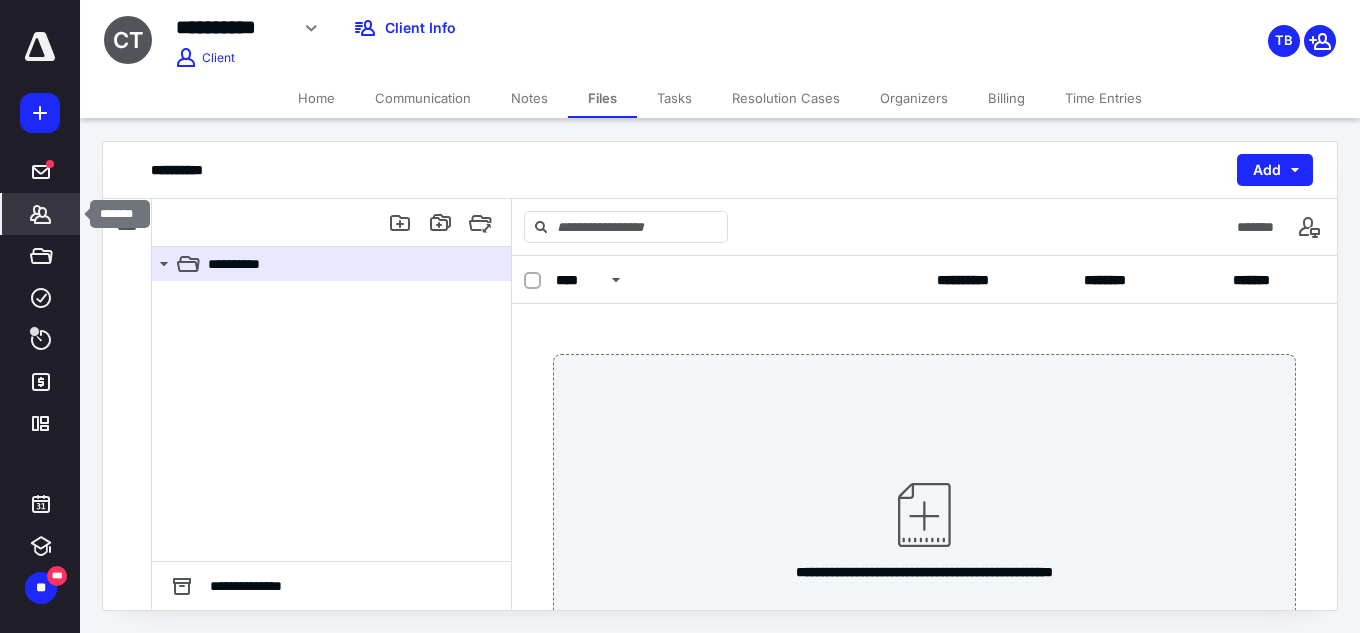 click on "*******" at bounding box center [41, 214] 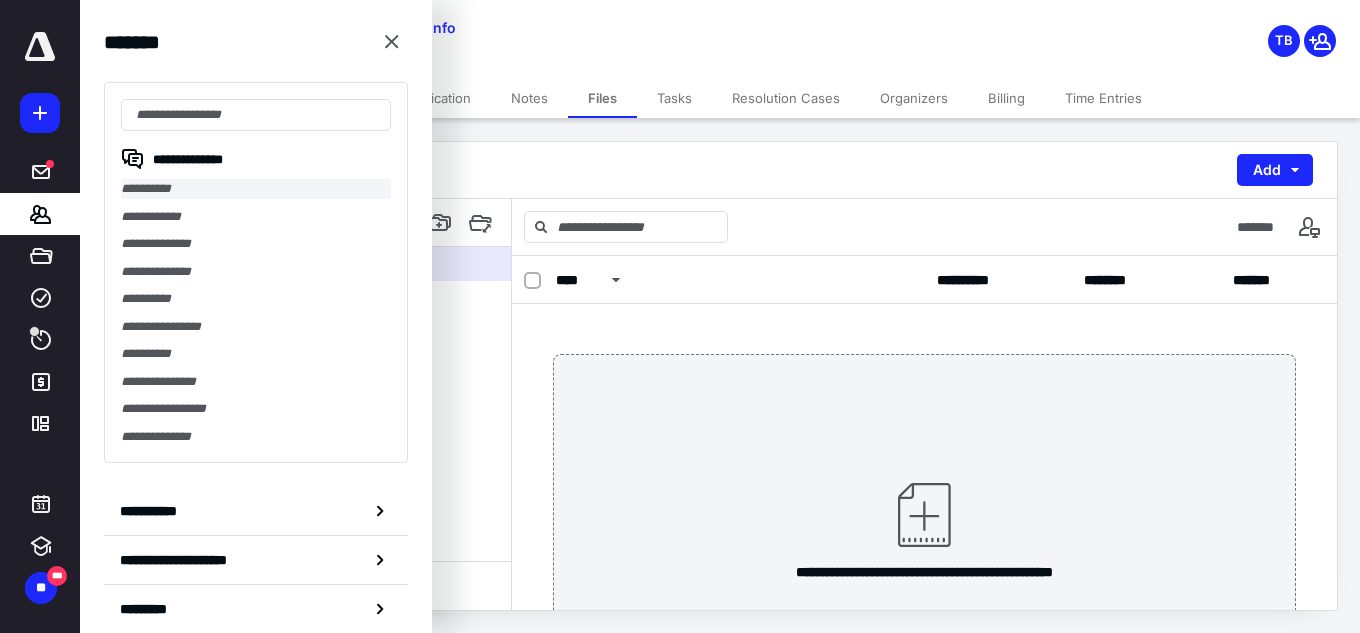 click on "**********" at bounding box center [256, 189] 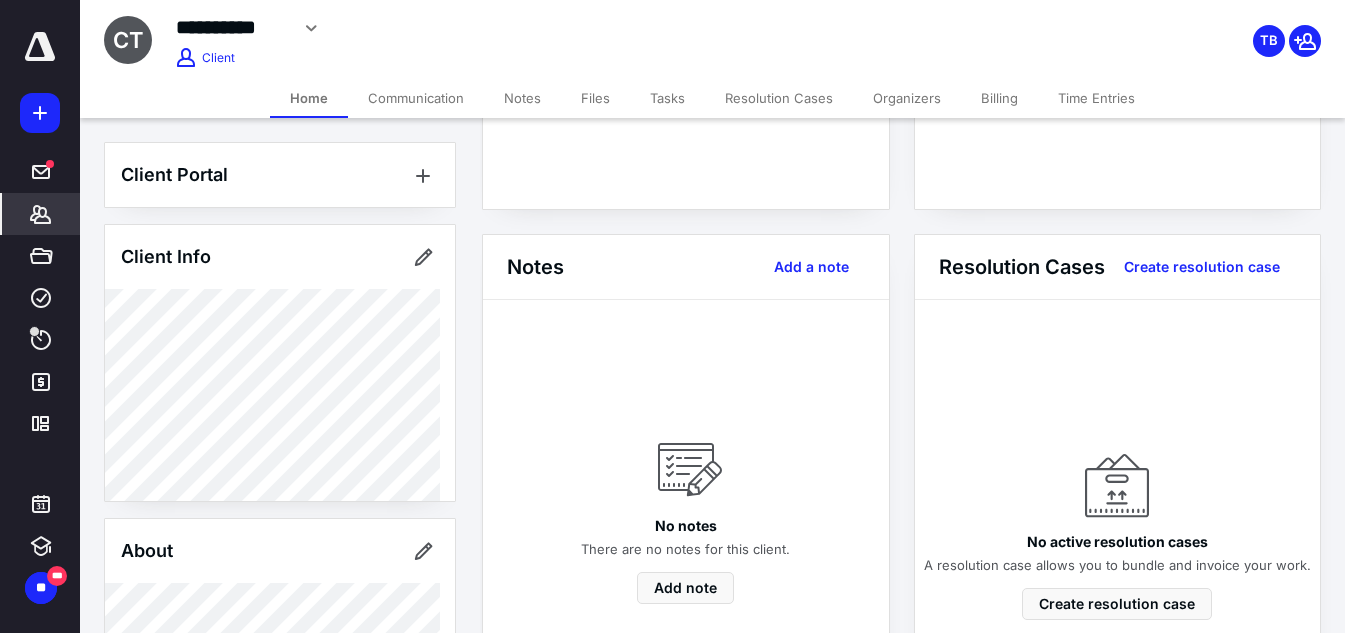 scroll, scrollTop: 500, scrollLeft: 0, axis: vertical 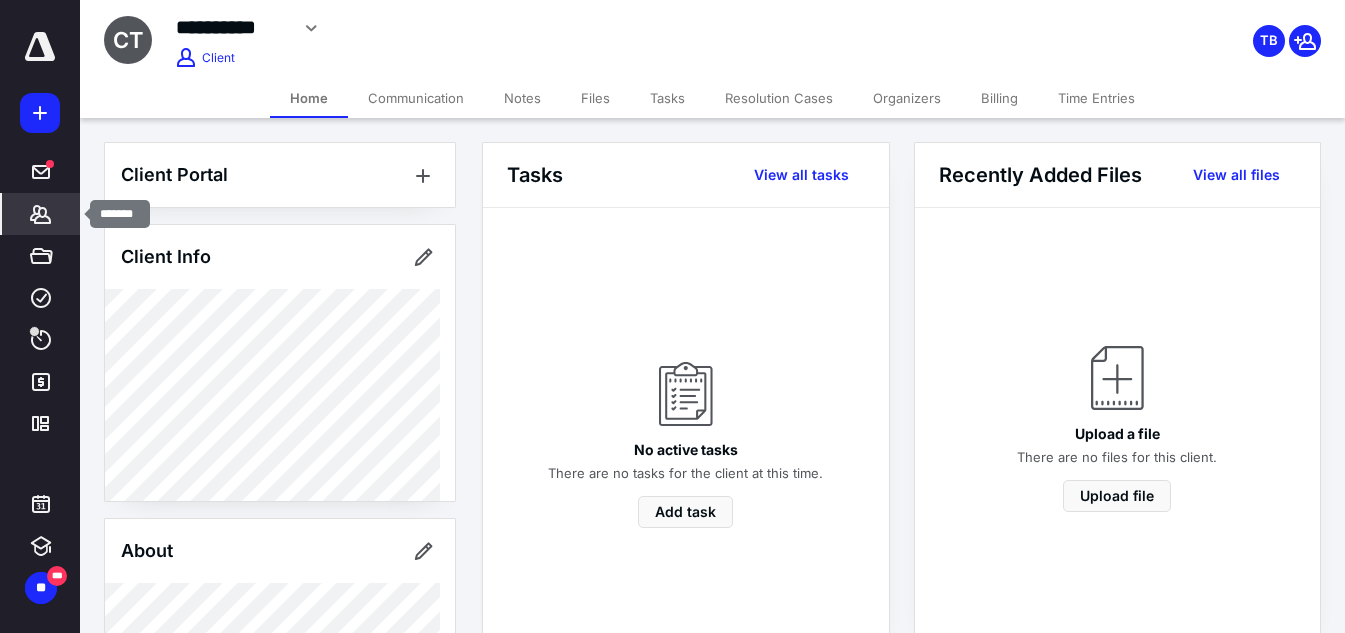 click on "*******" at bounding box center [41, 214] 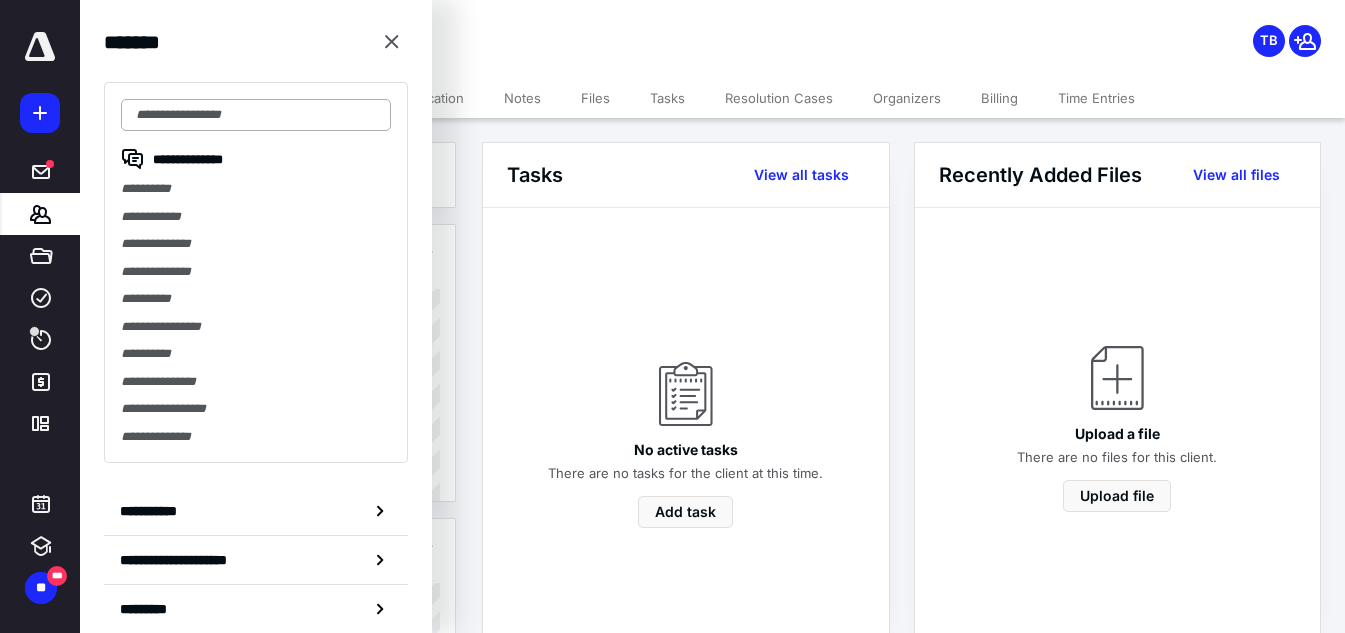 click at bounding box center [256, 115] 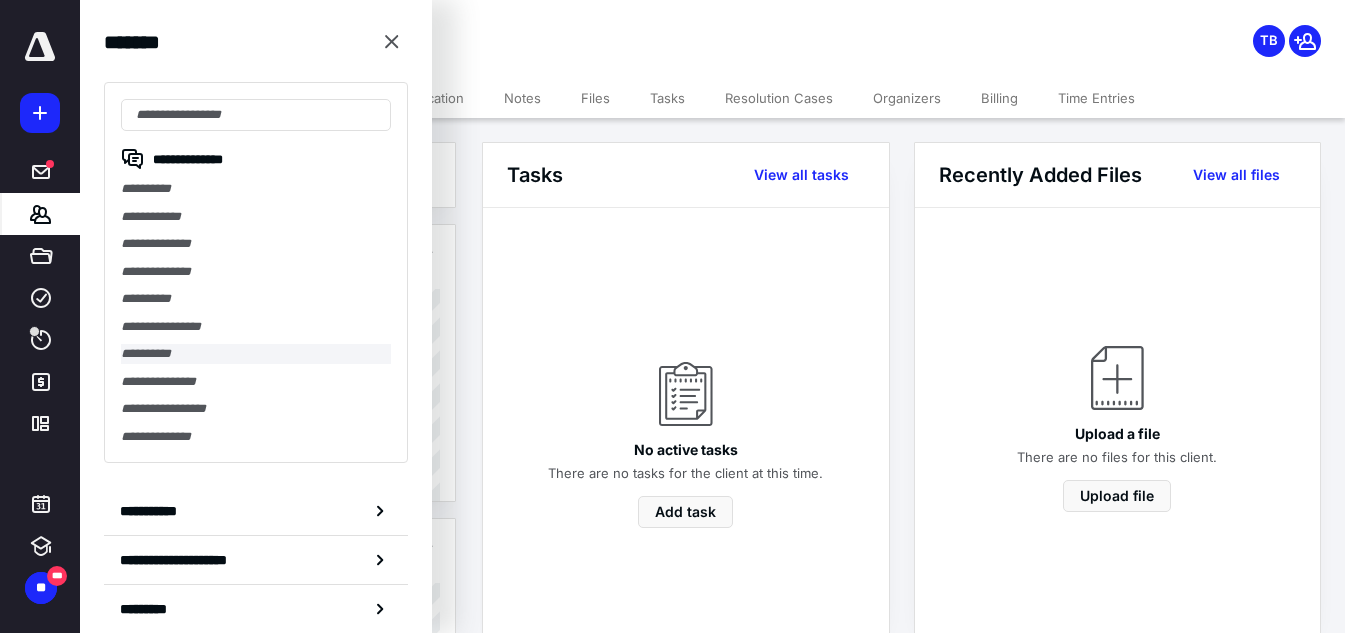 click on "**********" at bounding box center [256, 354] 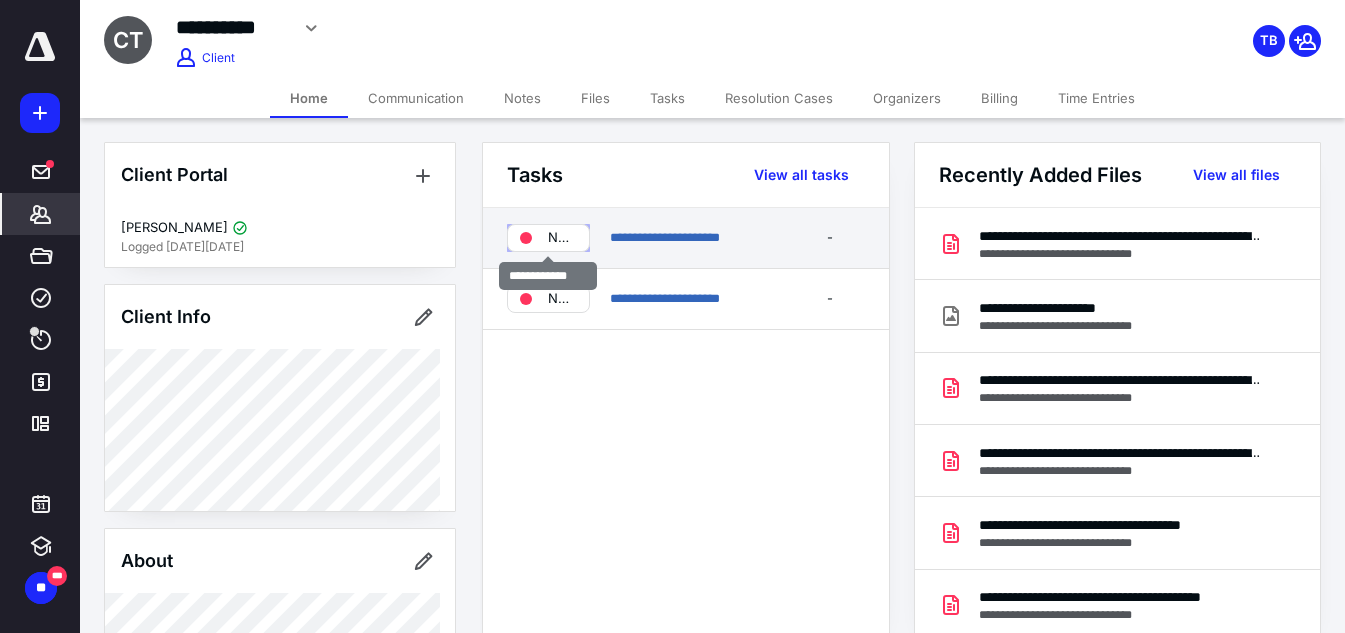 click on "Needs review" at bounding box center [548, 238] 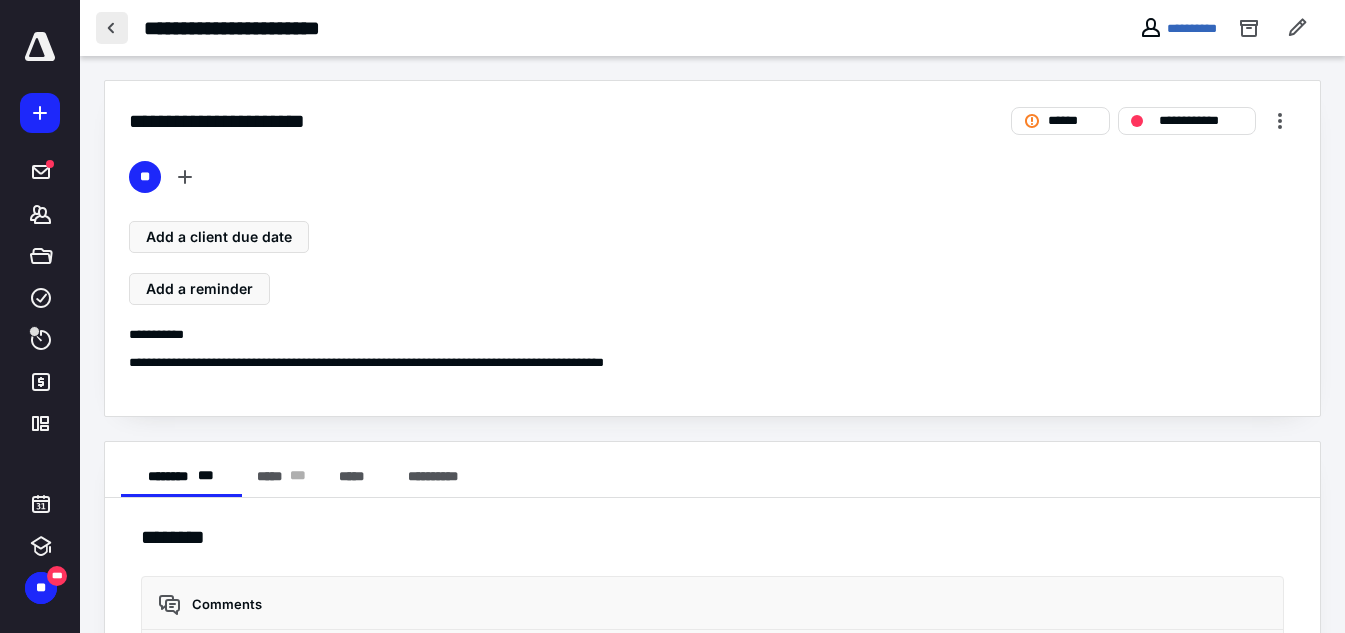 click at bounding box center [112, 28] 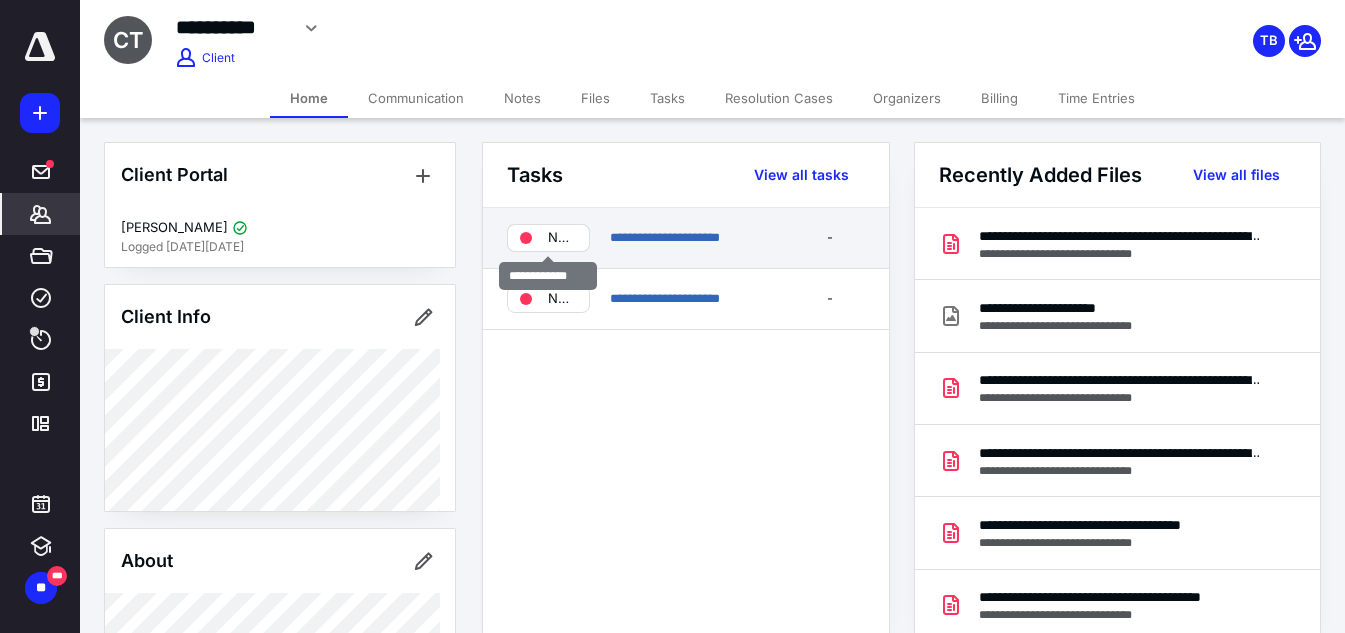 click on "Needs review" at bounding box center (562, 238) 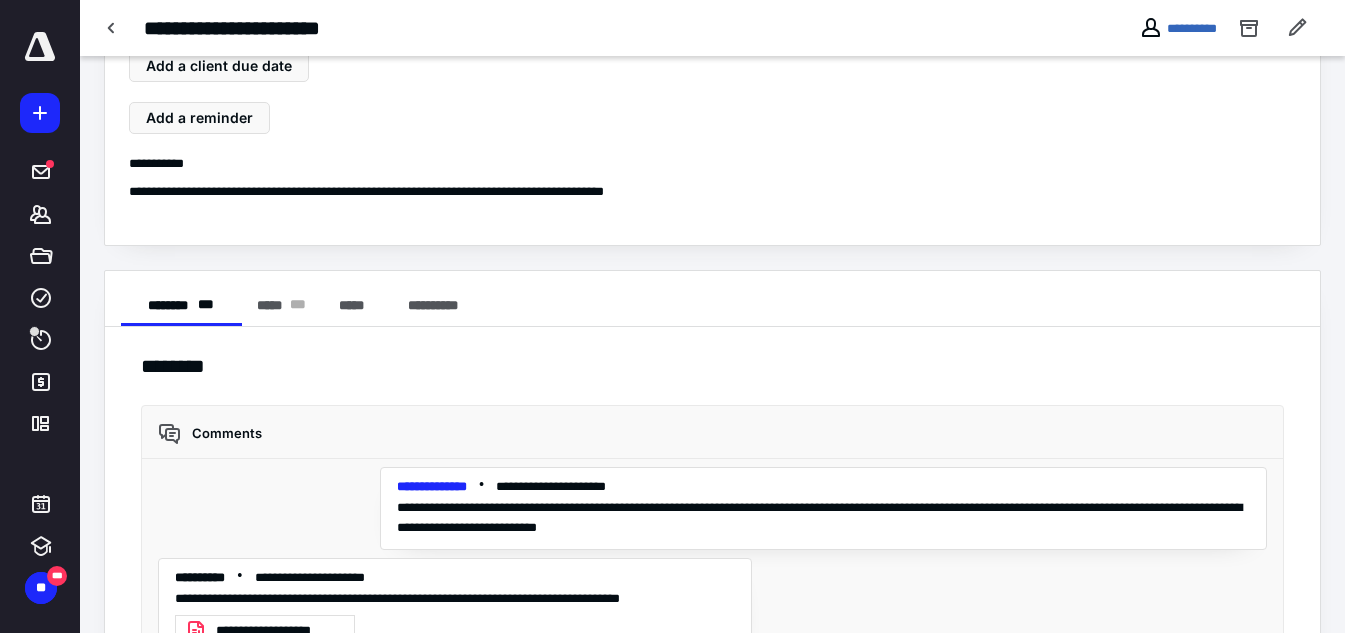 scroll, scrollTop: 0, scrollLeft: 0, axis: both 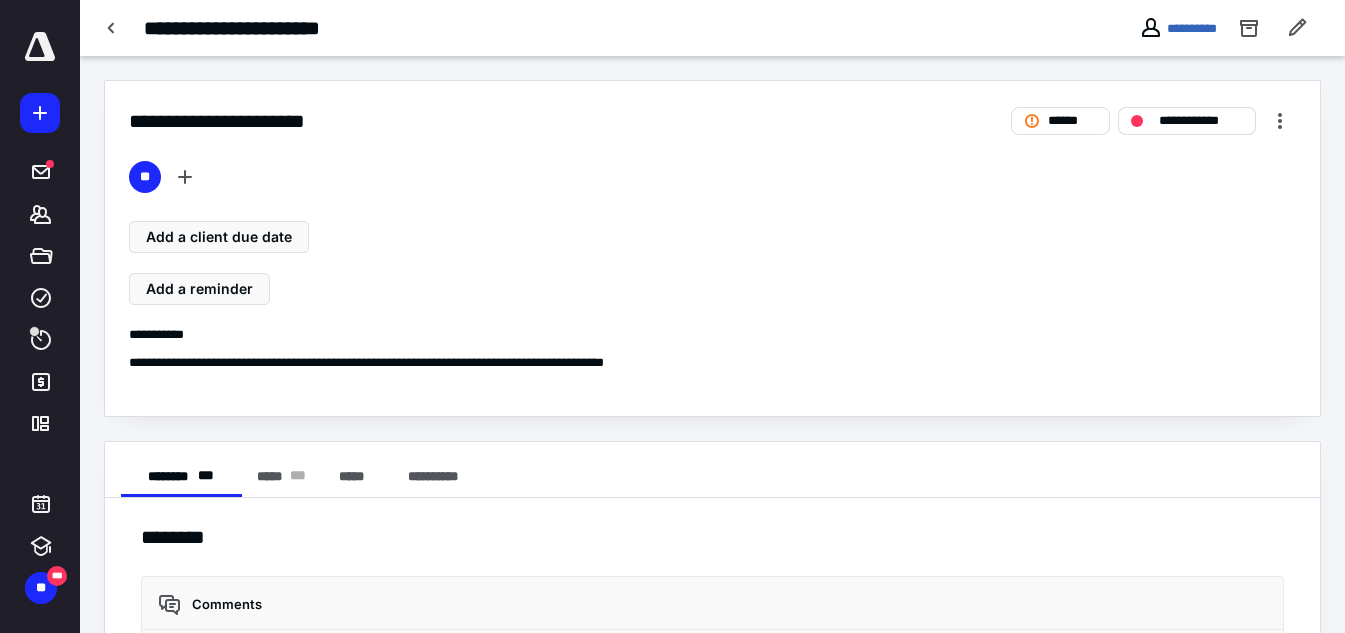 click on "**********" at bounding box center [1201, 121] 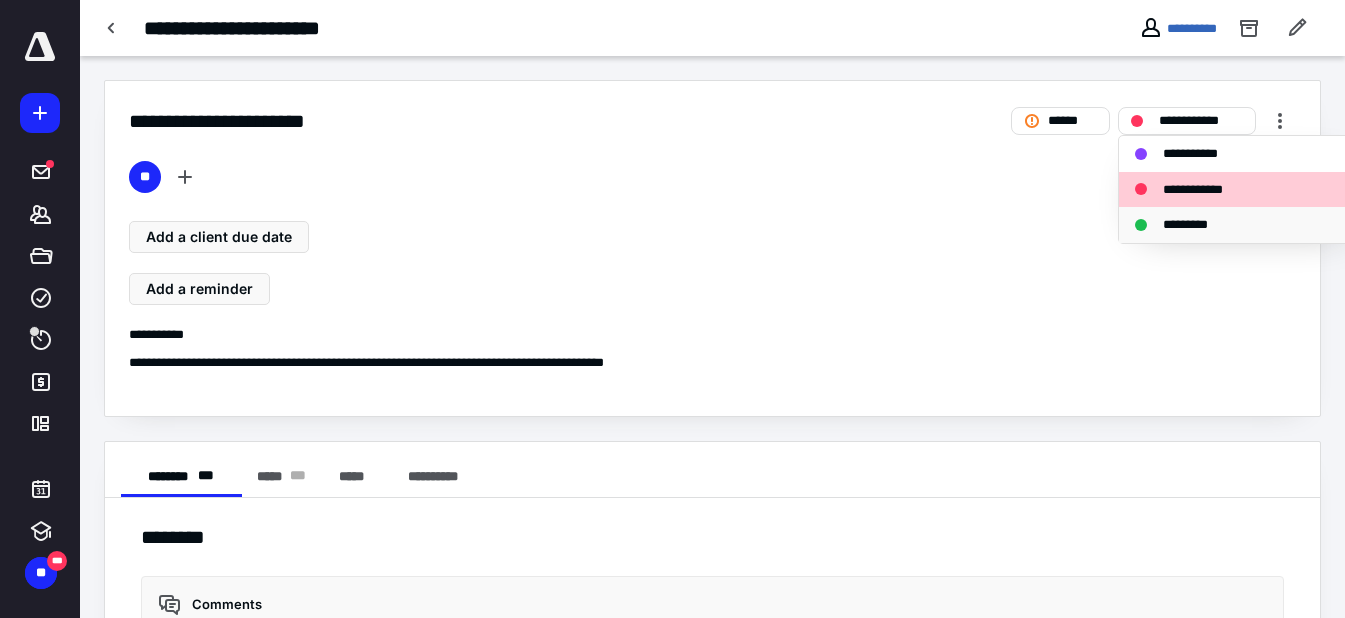 click on "*********" at bounding box center [1243, 225] 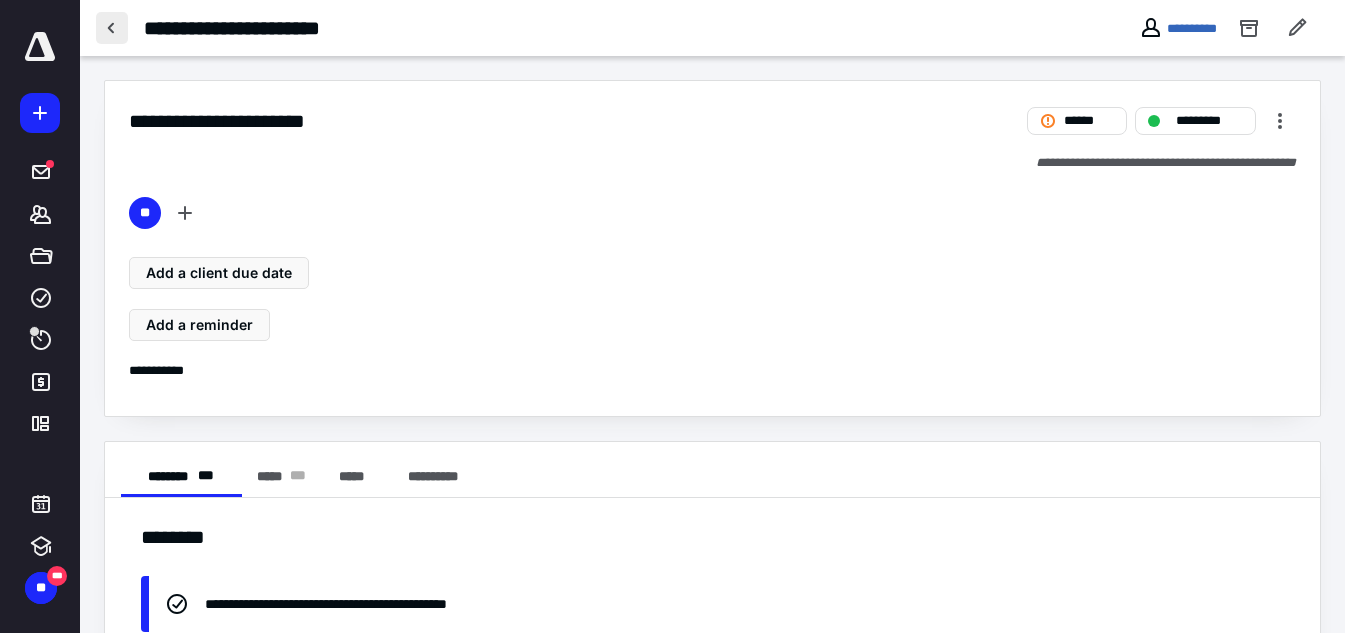 click at bounding box center [112, 28] 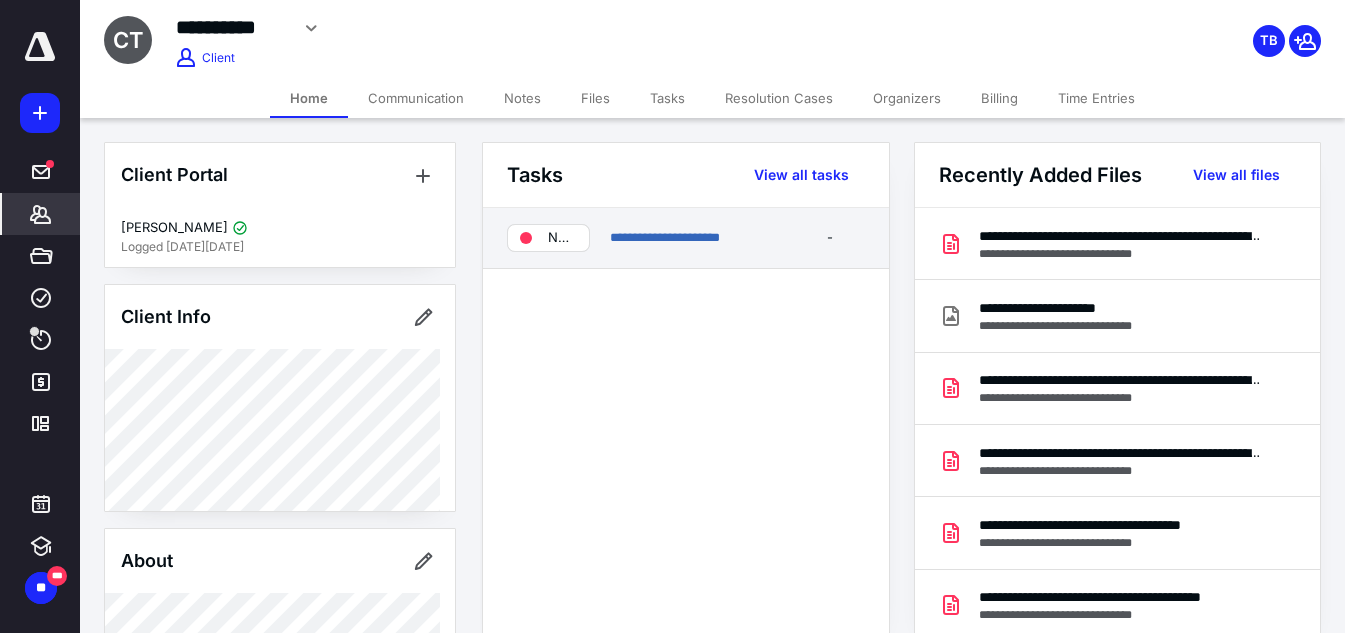 click on "Needs review" at bounding box center [562, 238] 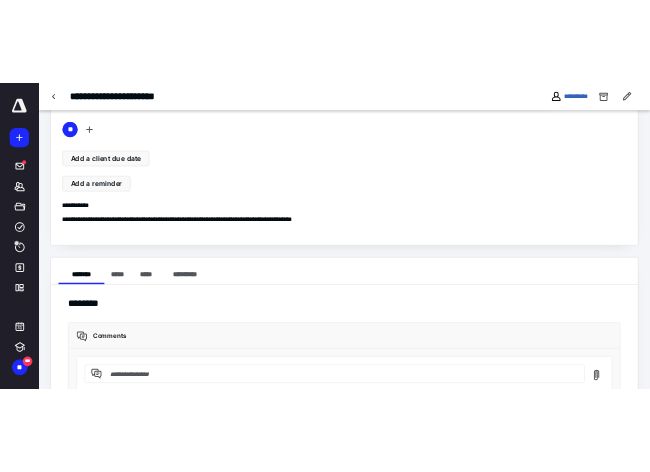 scroll, scrollTop: 0, scrollLeft: 0, axis: both 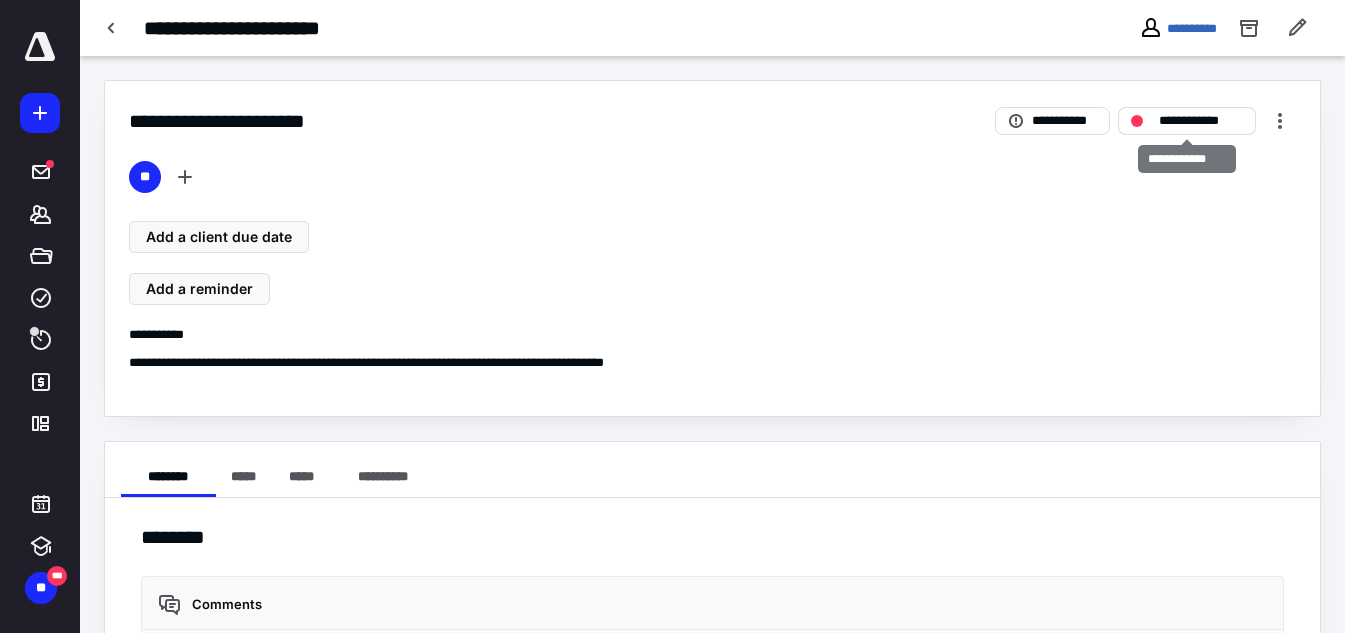 click on "**********" at bounding box center (1201, 121) 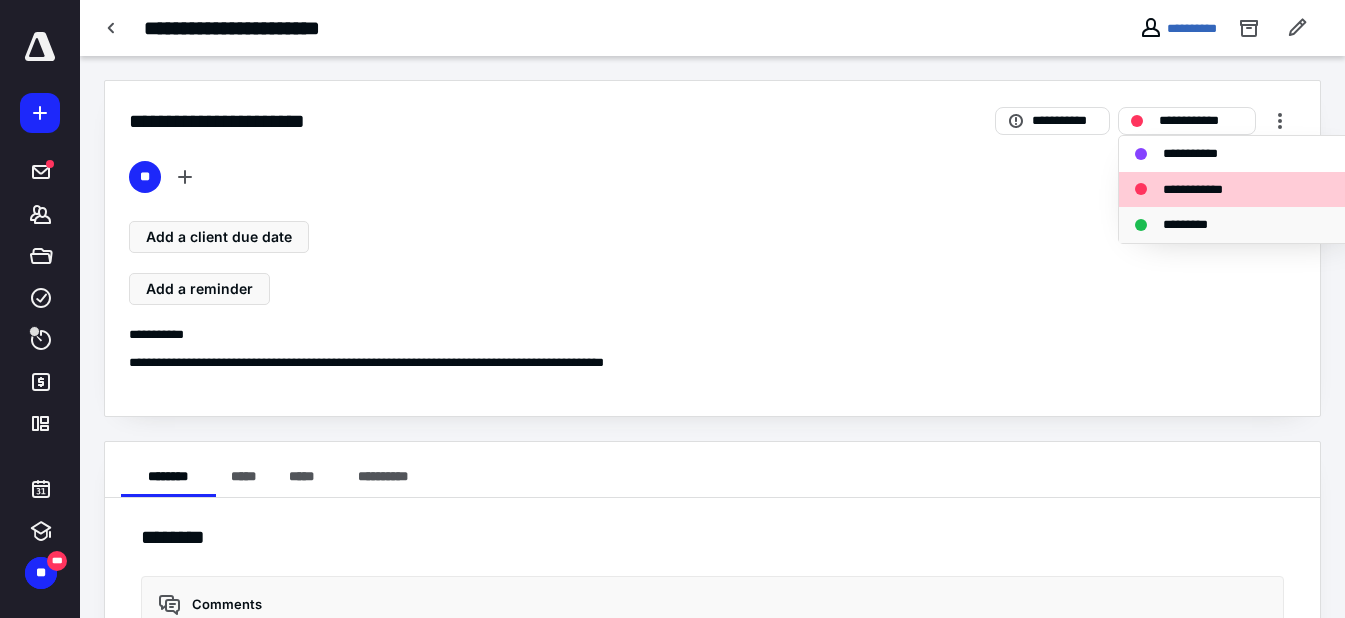 click on "*********" at bounding box center [1196, 225] 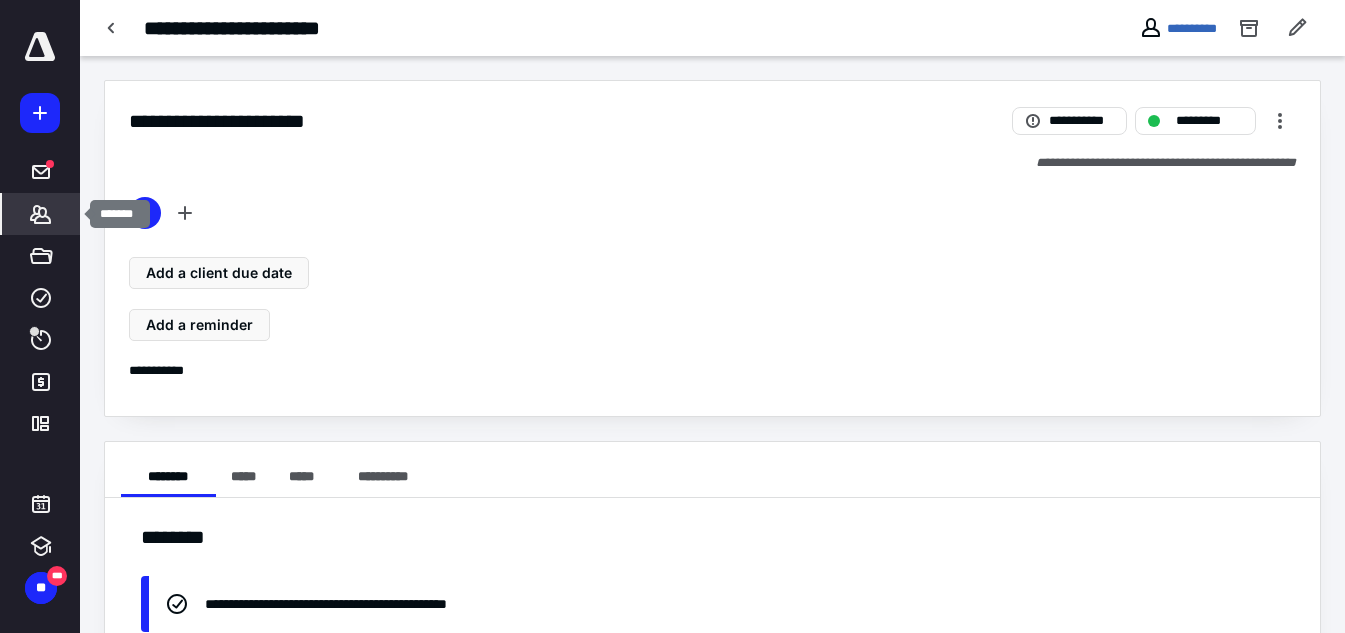 click on "*******" at bounding box center (41, 214) 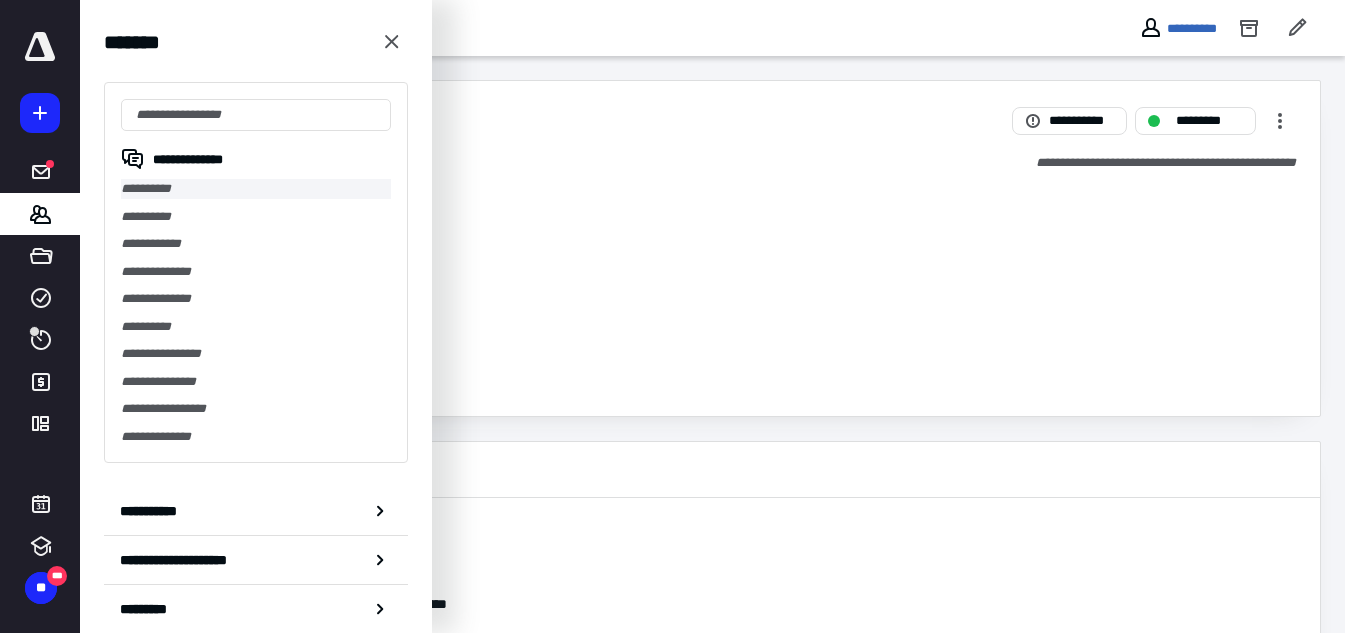 click on "**********" at bounding box center (256, 189) 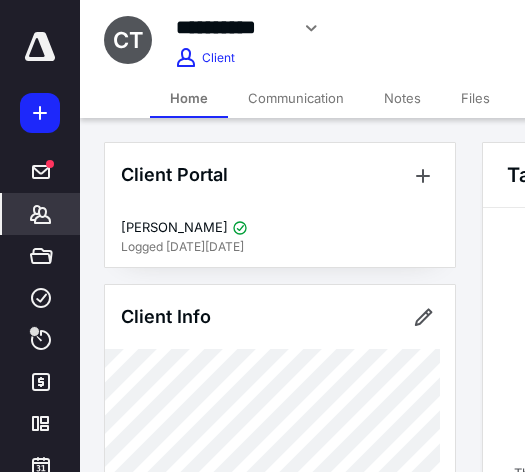 drag, startPoint x: 539, startPoint y: 484, endPoint x: 676, endPoint y: 601, distance: 180.16104 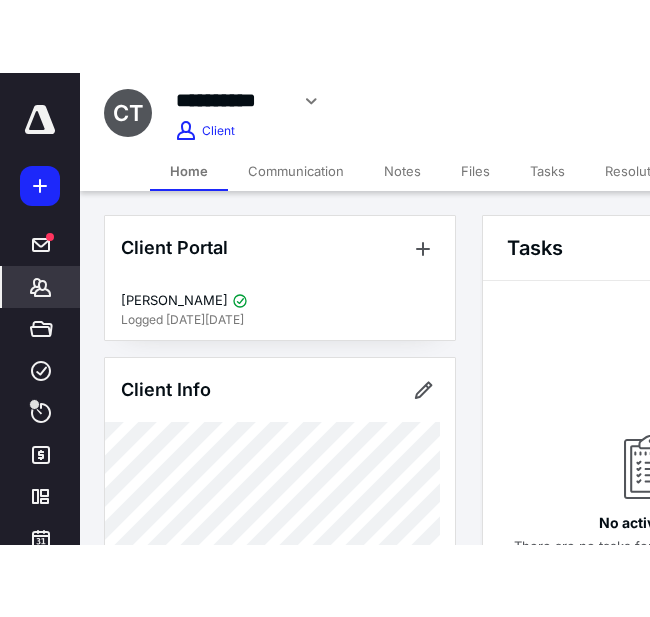 scroll, scrollTop: 0, scrollLeft: 532, axis: horizontal 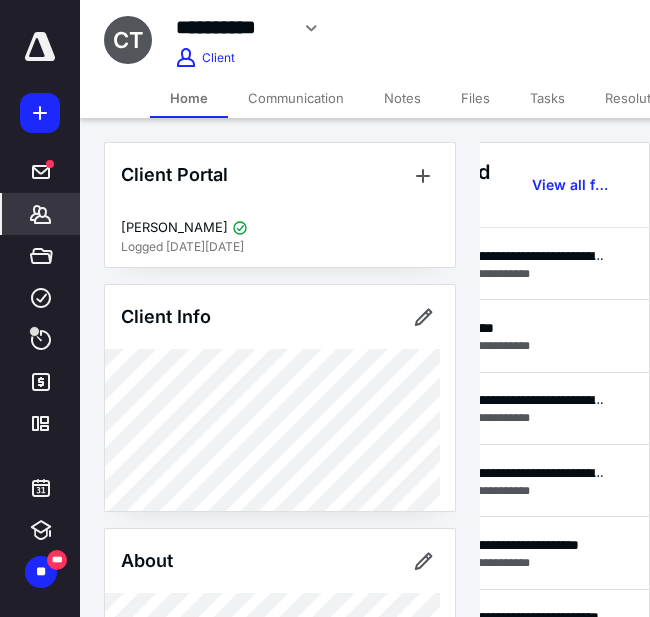 click on "**********" at bounding box center [462, 28] 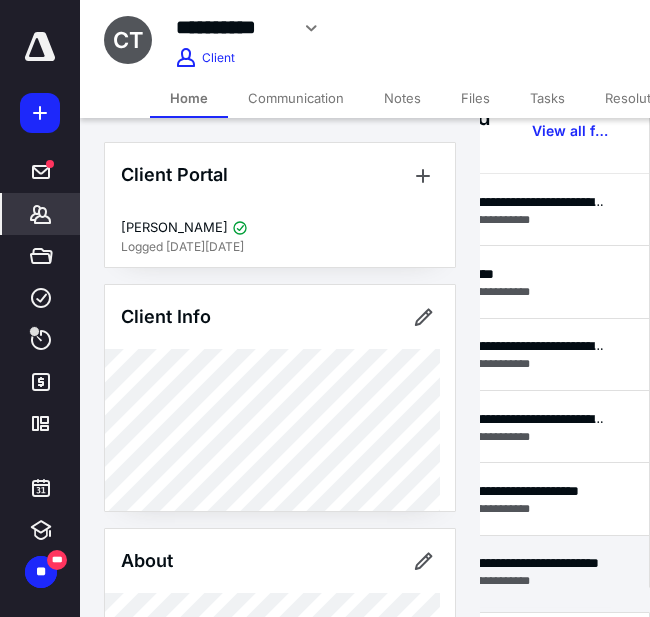 scroll, scrollTop: 100, scrollLeft: 532, axis: both 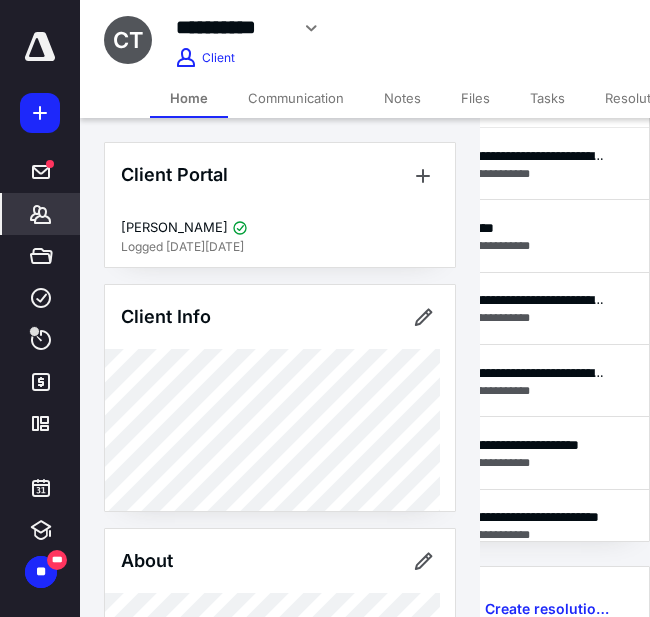 click on "**********" at bounding box center [462, 28] 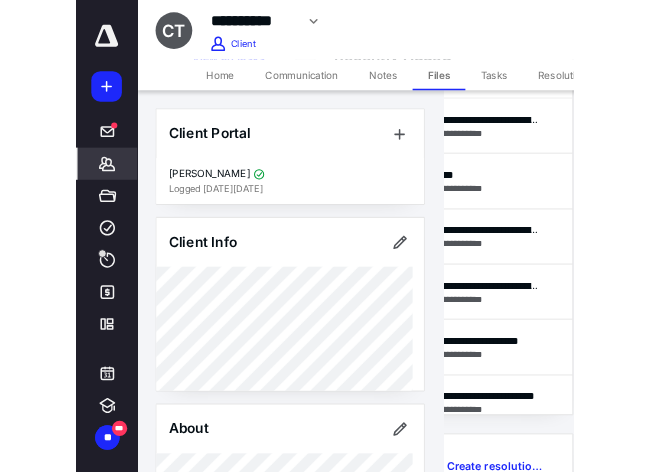 scroll, scrollTop: 0, scrollLeft: 26, axis: horizontal 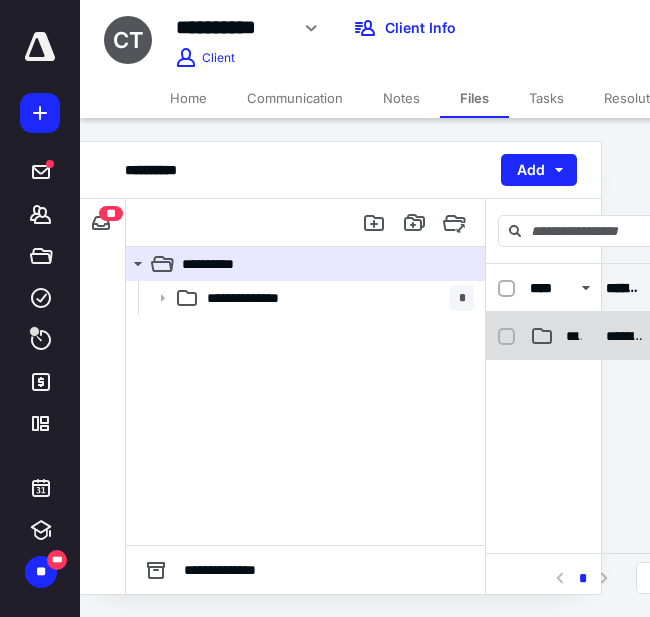 click on "**********" at bounding box center (562, 336) 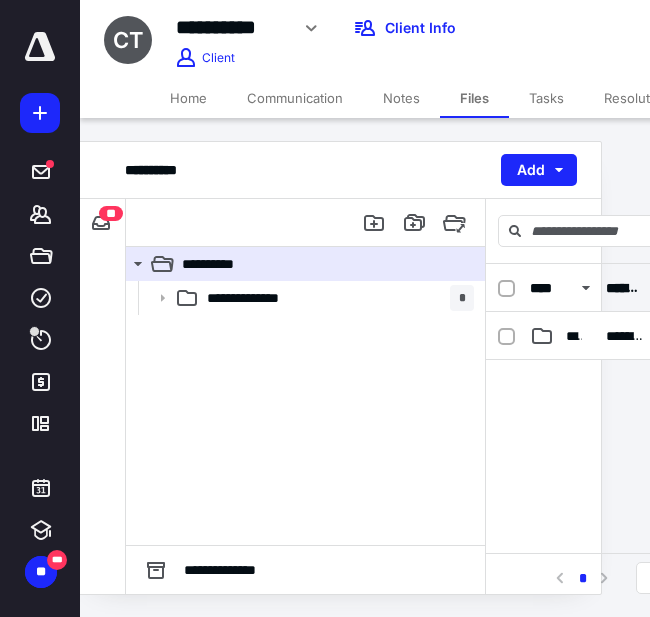 checkbox on "true" 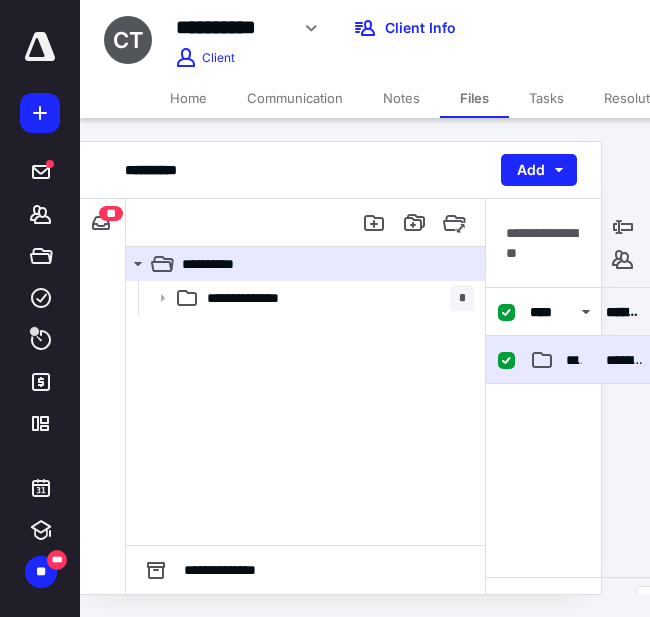 click on "**********" at bounding box center (626, 360) 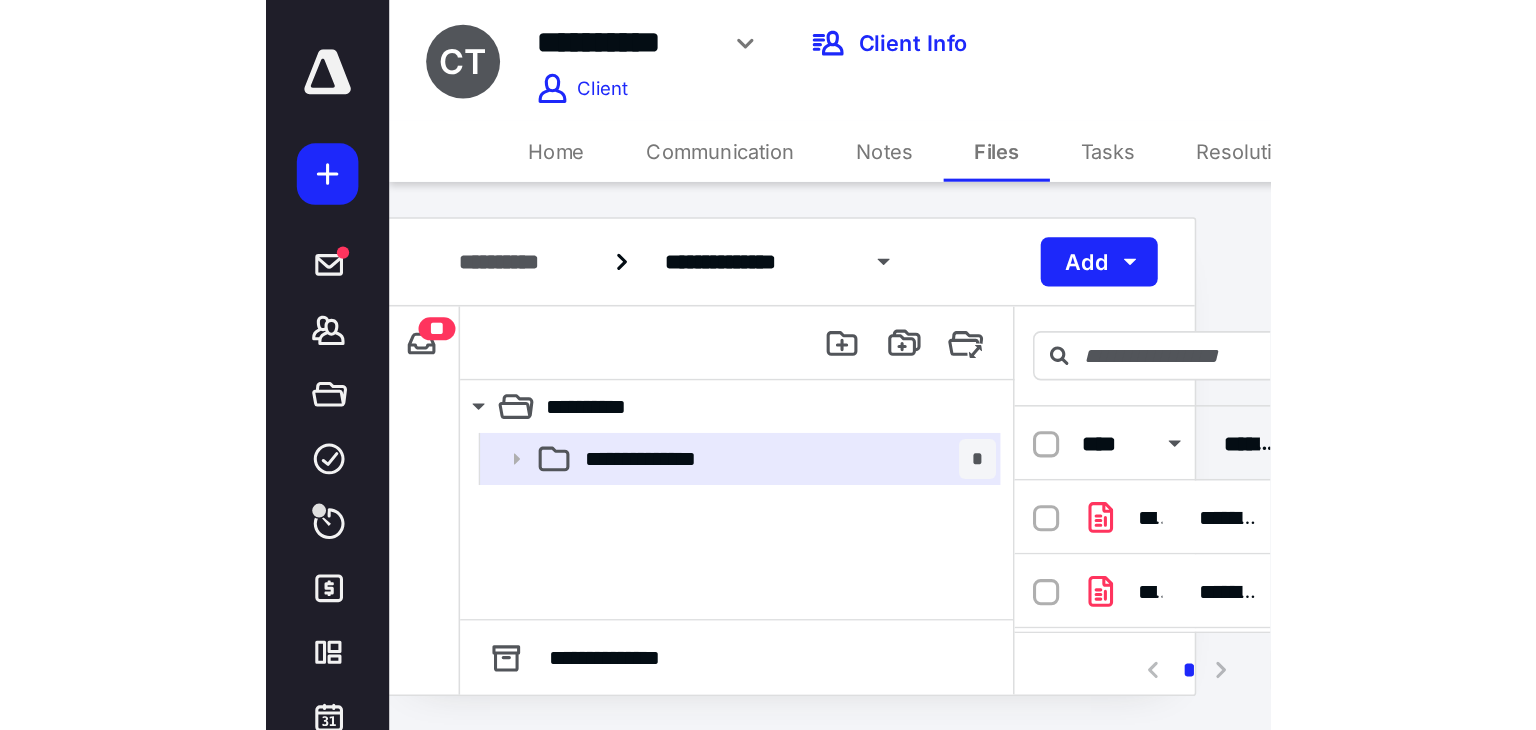 scroll, scrollTop: 0, scrollLeft: 0, axis: both 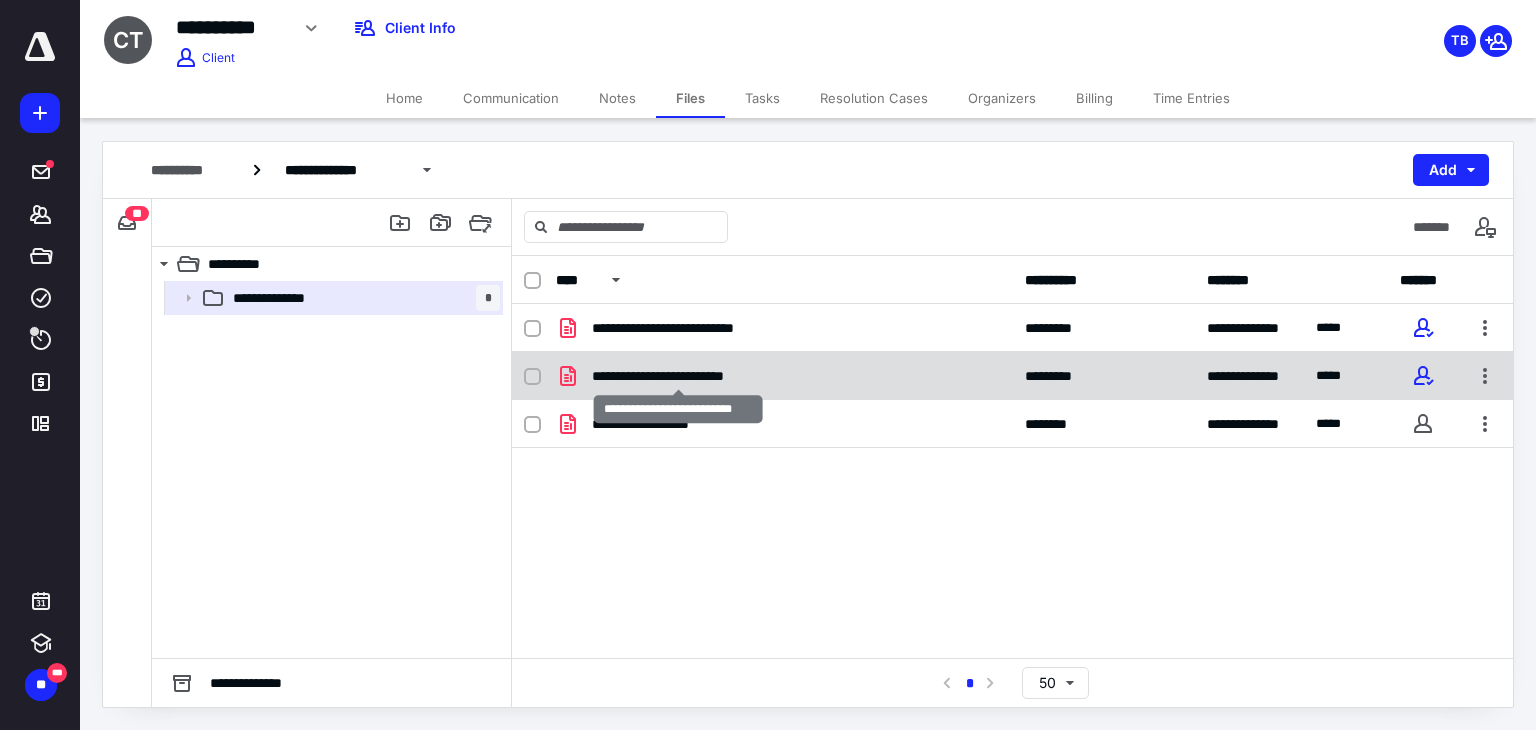 click on "**********" at bounding box center (678, 376) 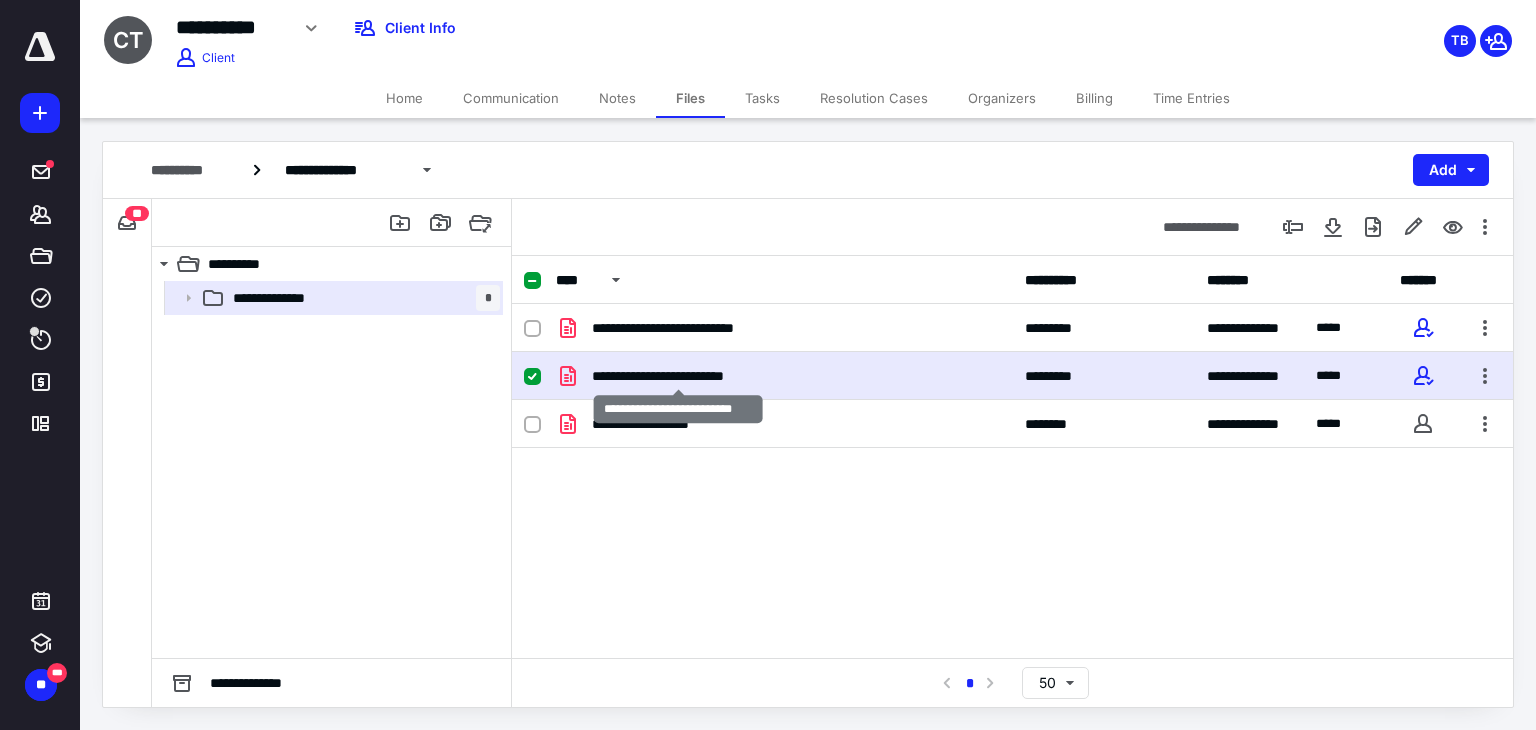click on "**********" at bounding box center (678, 376) 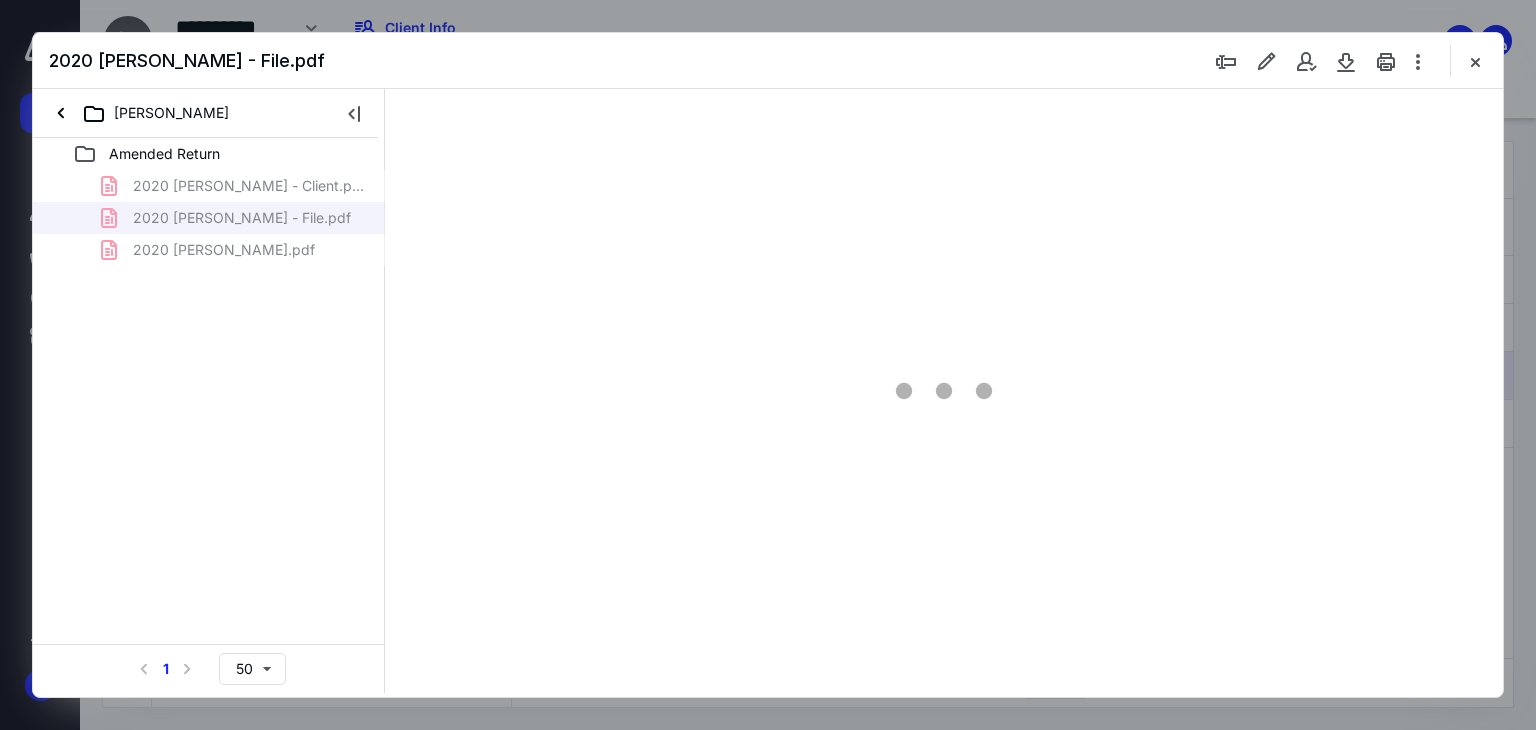scroll, scrollTop: 0, scrollLeft: 0, axis: both 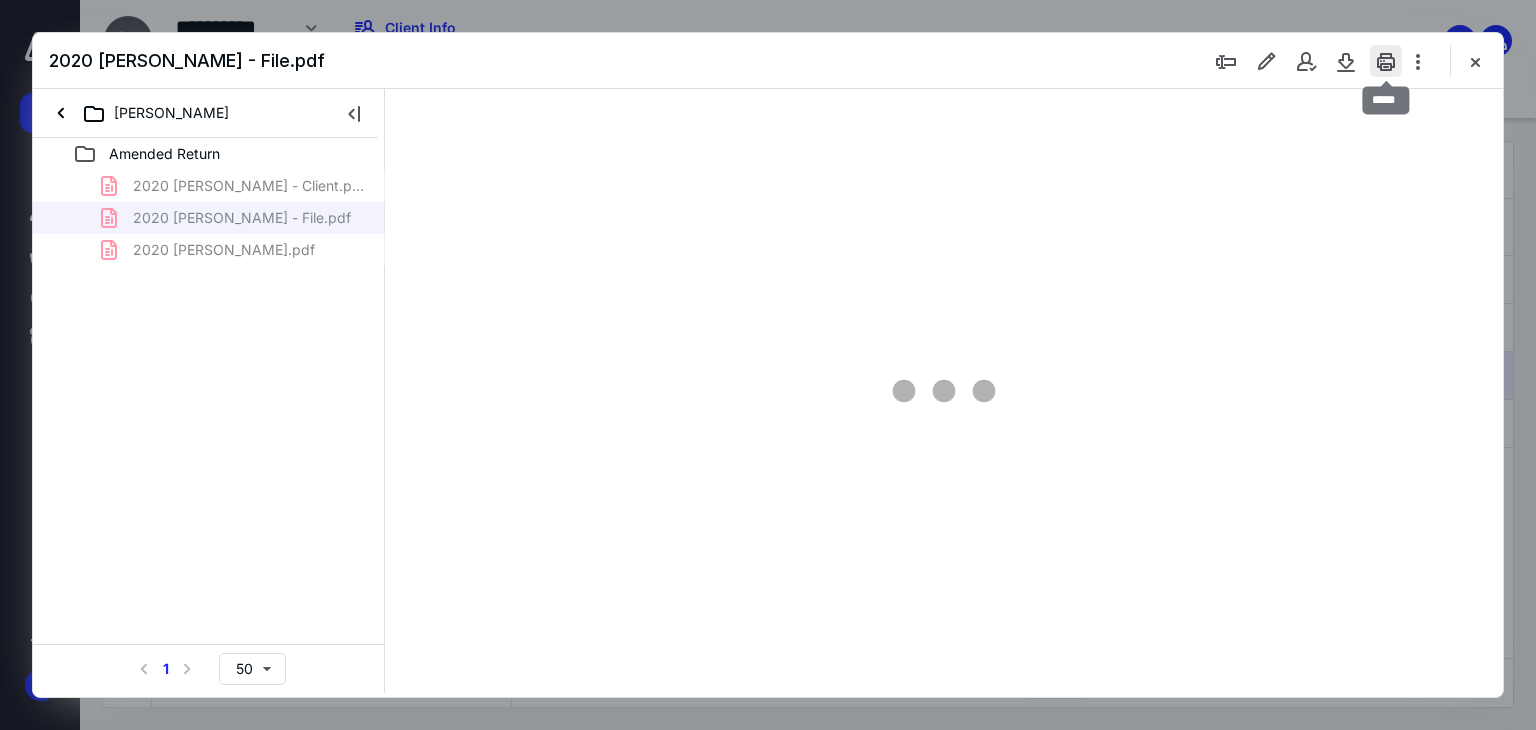 type on "66" 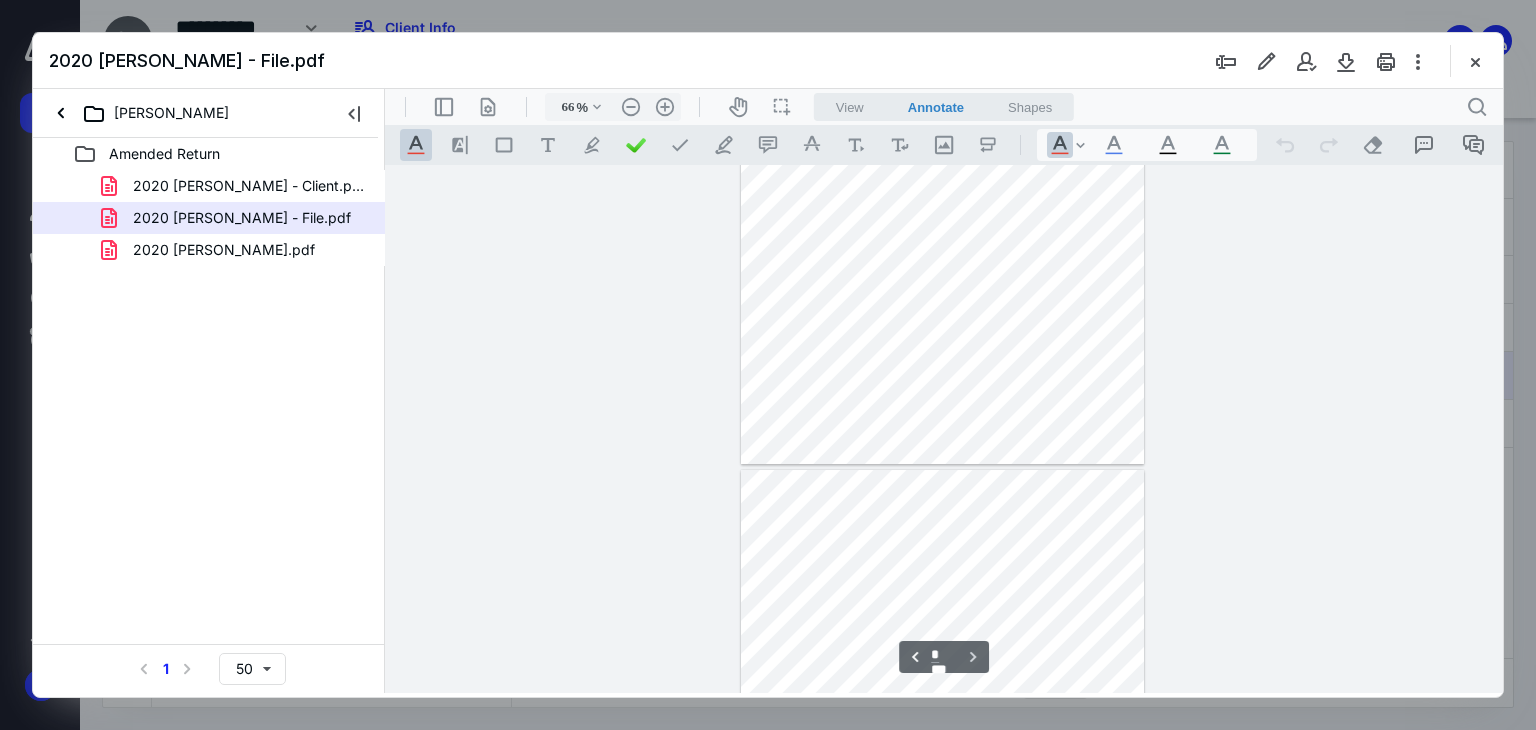scroll, scrollTop: 3696, scrollLeft: 0, axis: vertical 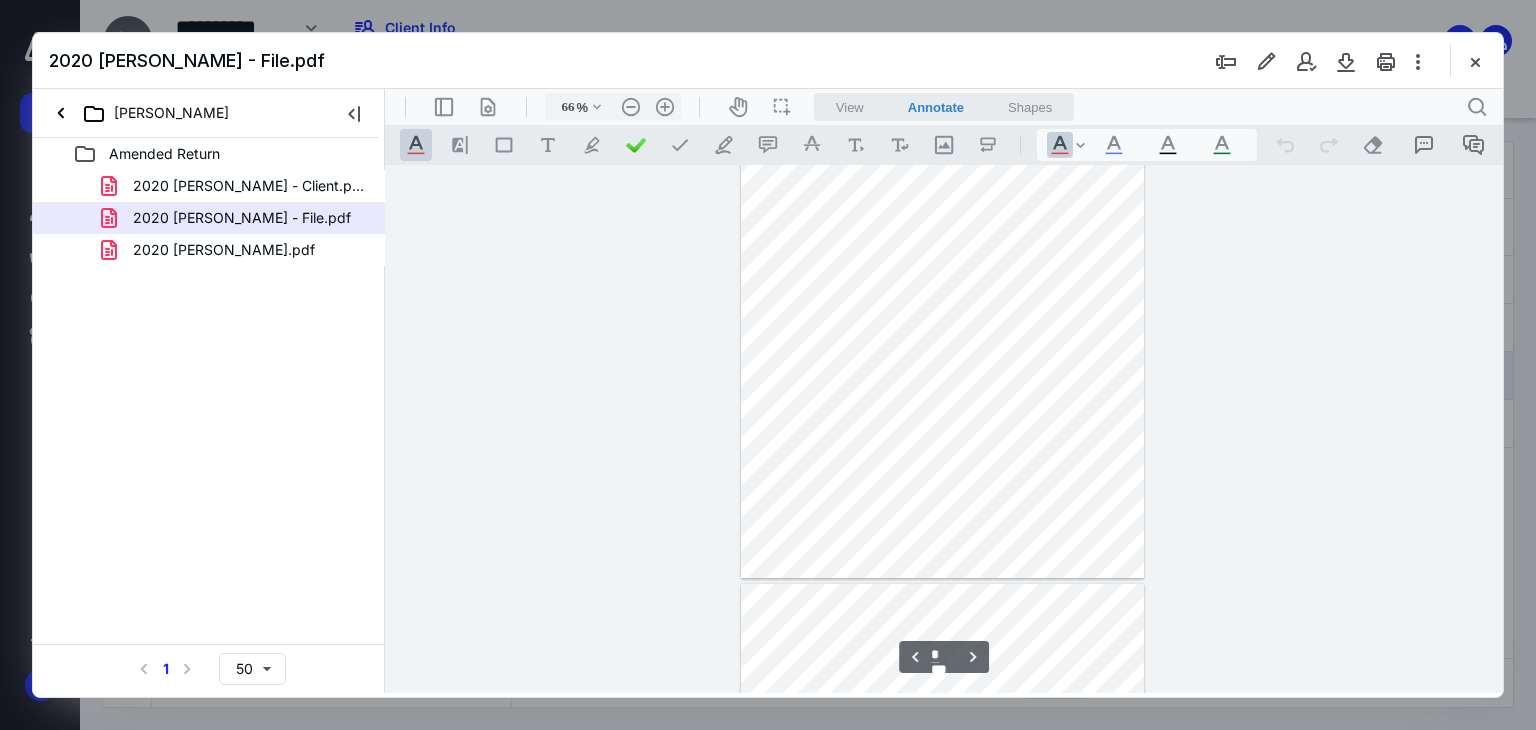 type on "*" 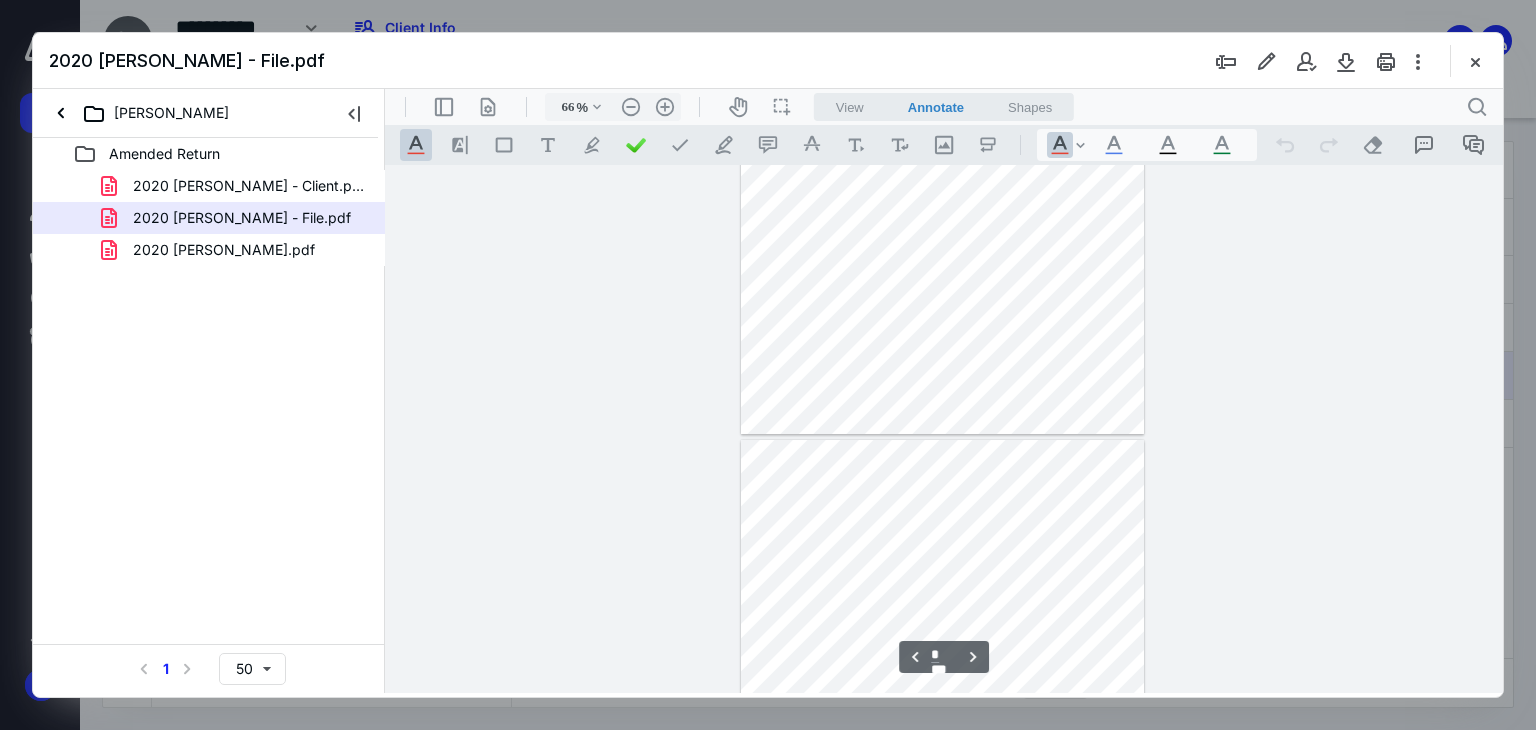 scroll, scrollTop: 1096, scrollLeft: 0, axis: vertical 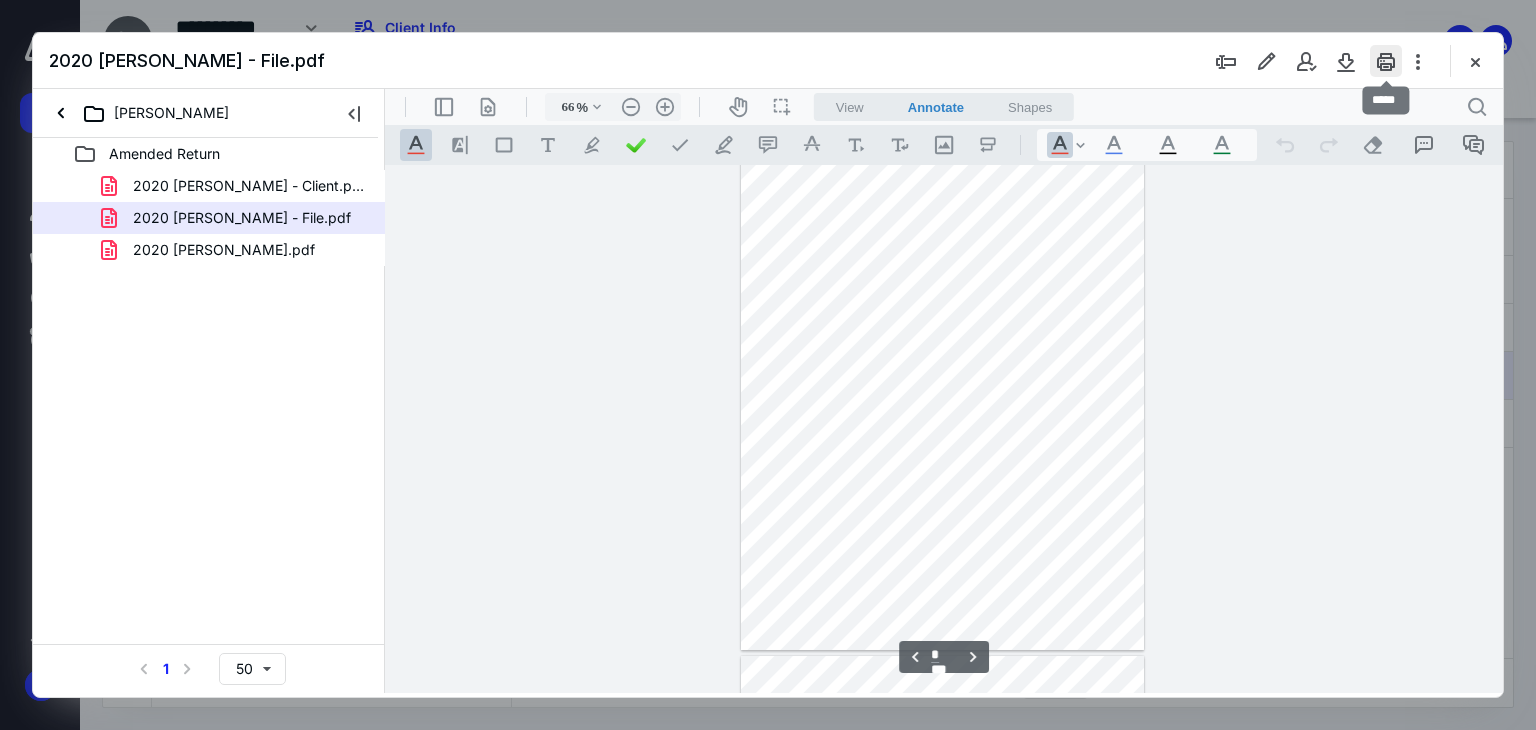 click at bounding box center [1386, 61] 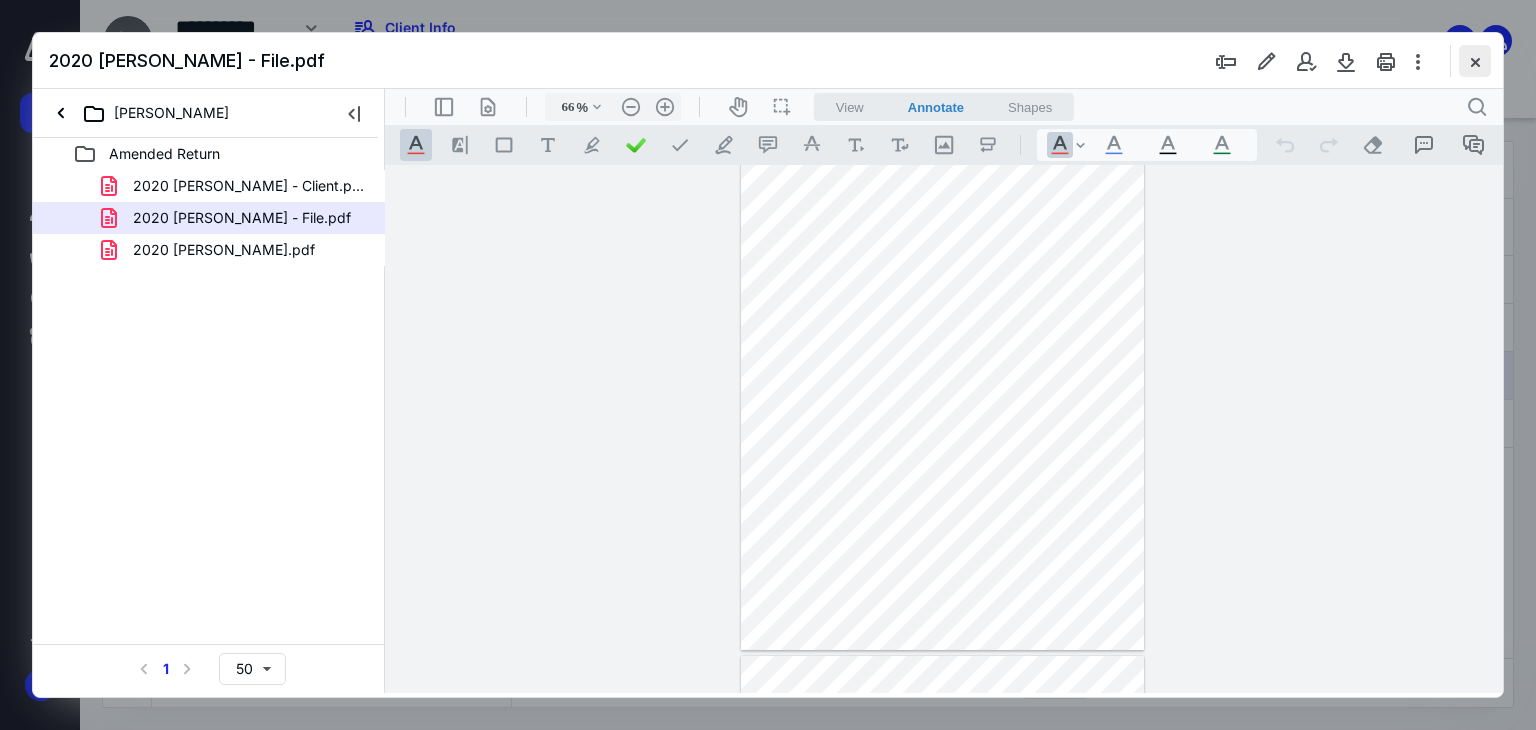 click at bounding box center [1475, 61] 